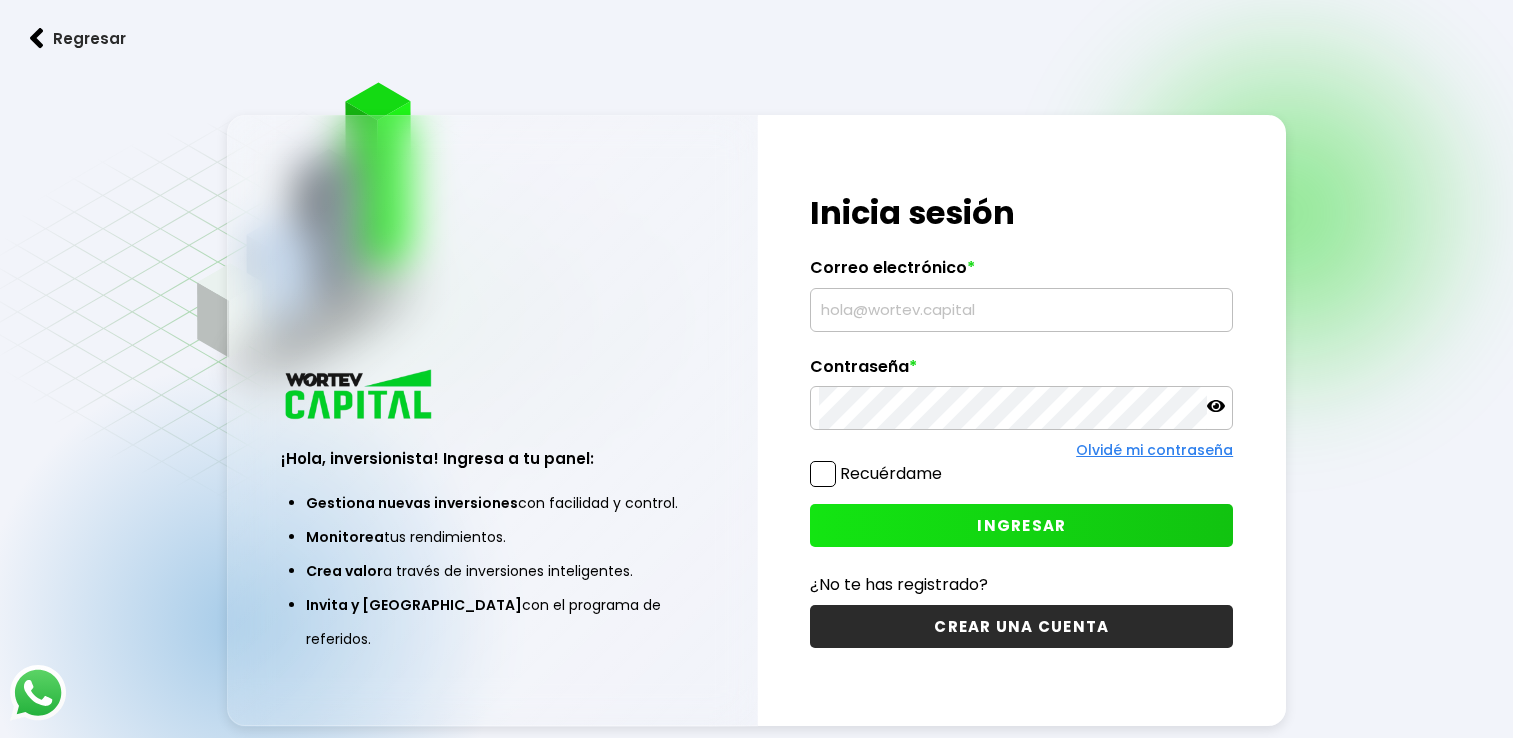 scroll, scrollTop: 0, scrollLeft: 0, axis: both 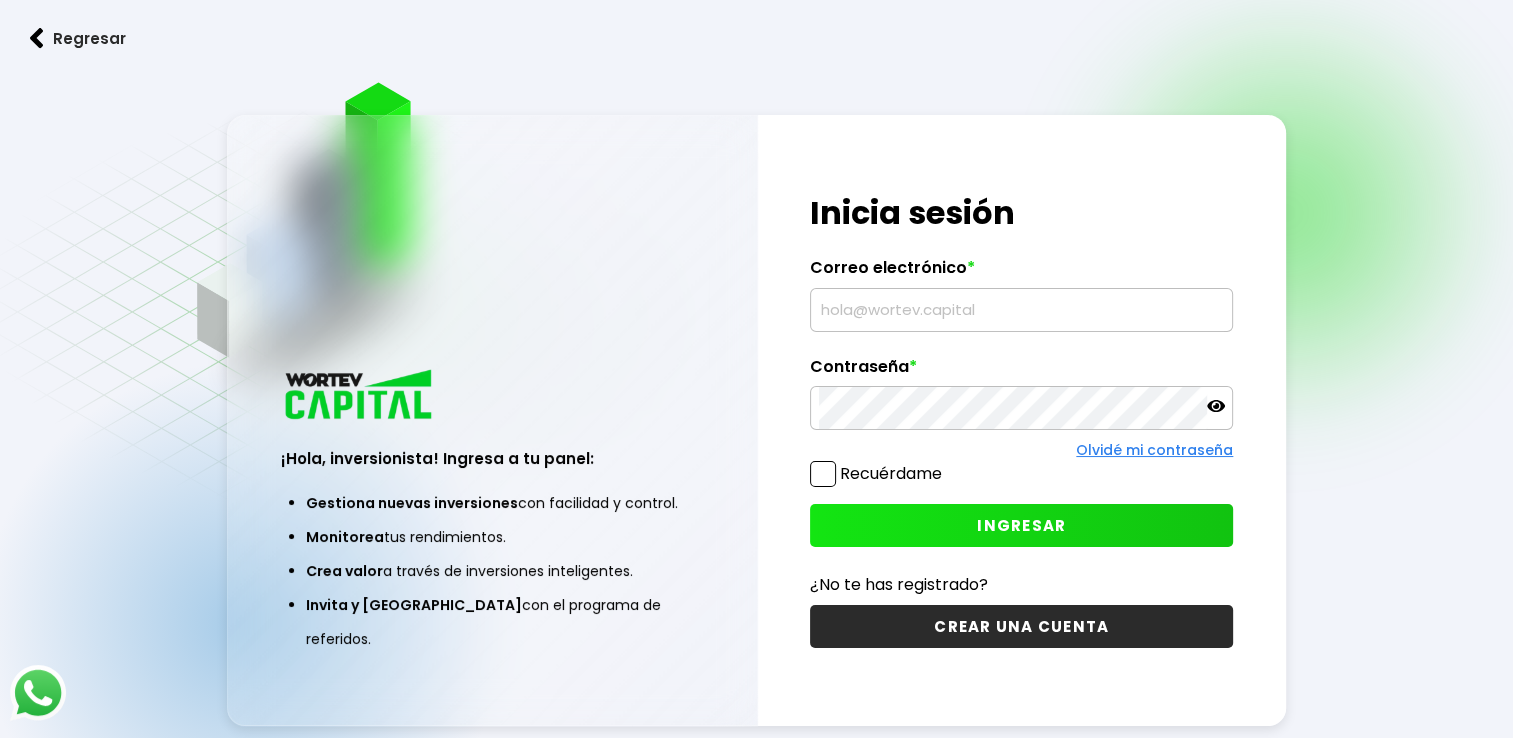 type on "[EMAIL_ADDRESS][DOMAIN_NAME]" 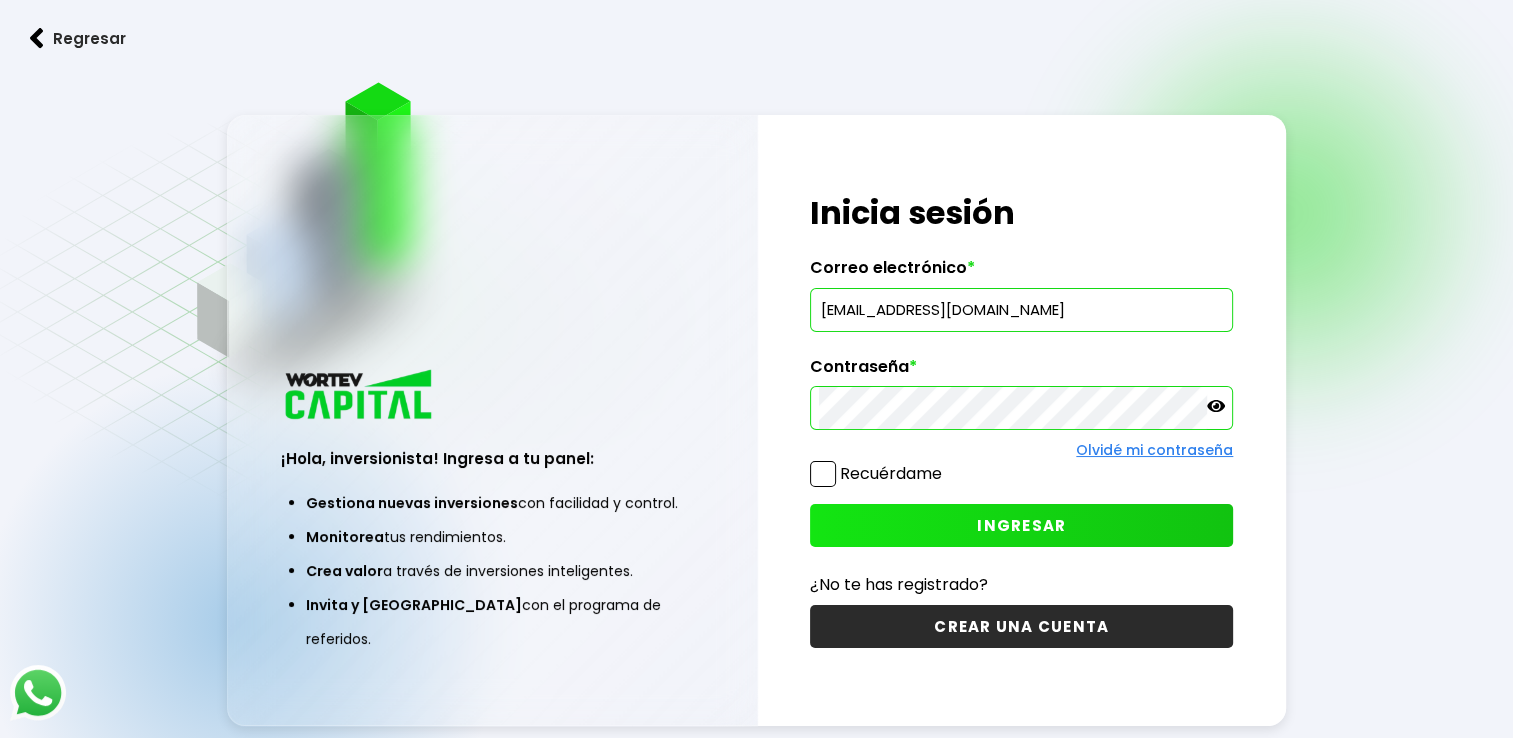 click on "INGRESAR" at bounding box center [1021, 525] 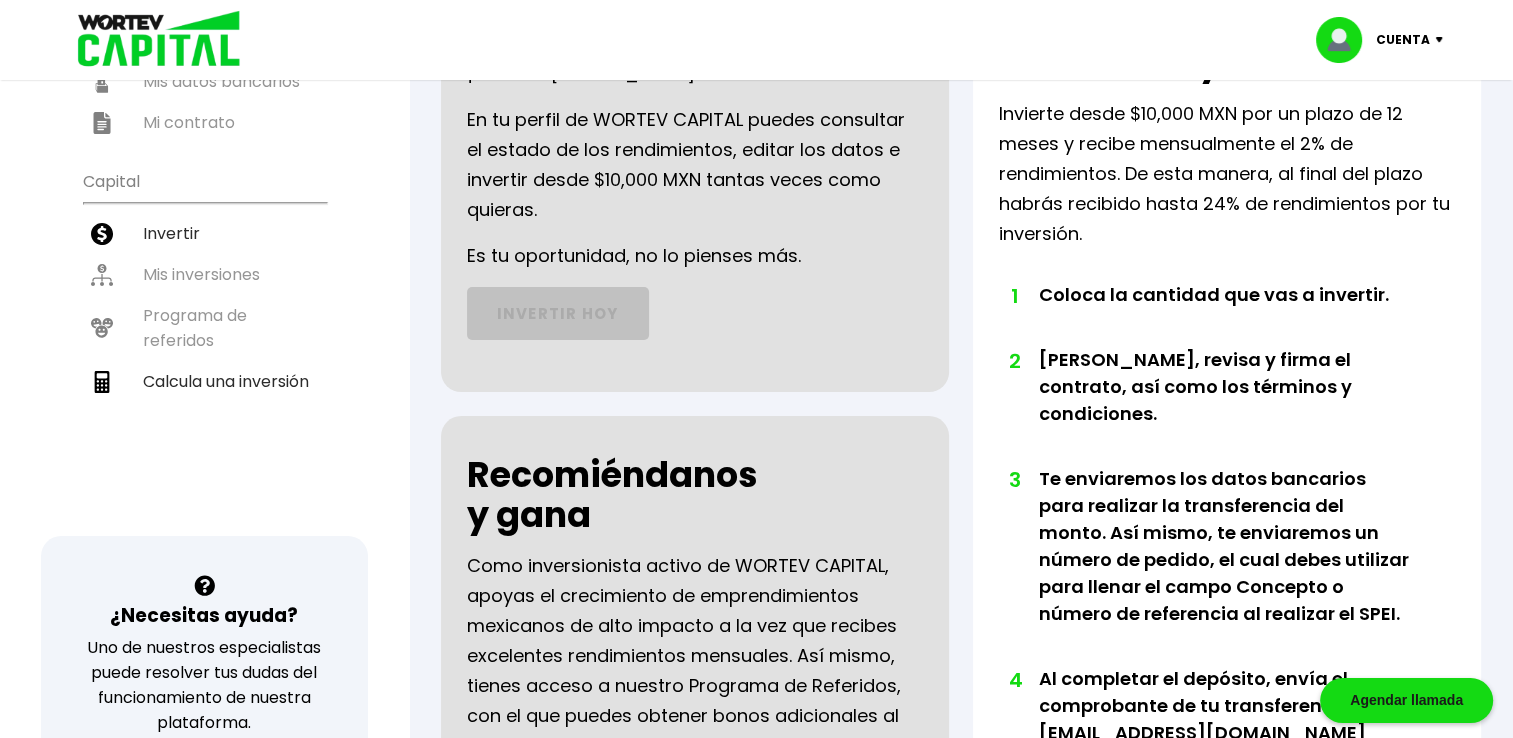 scroll, scrollTop: 0, scrollLeft: 0, axis: both 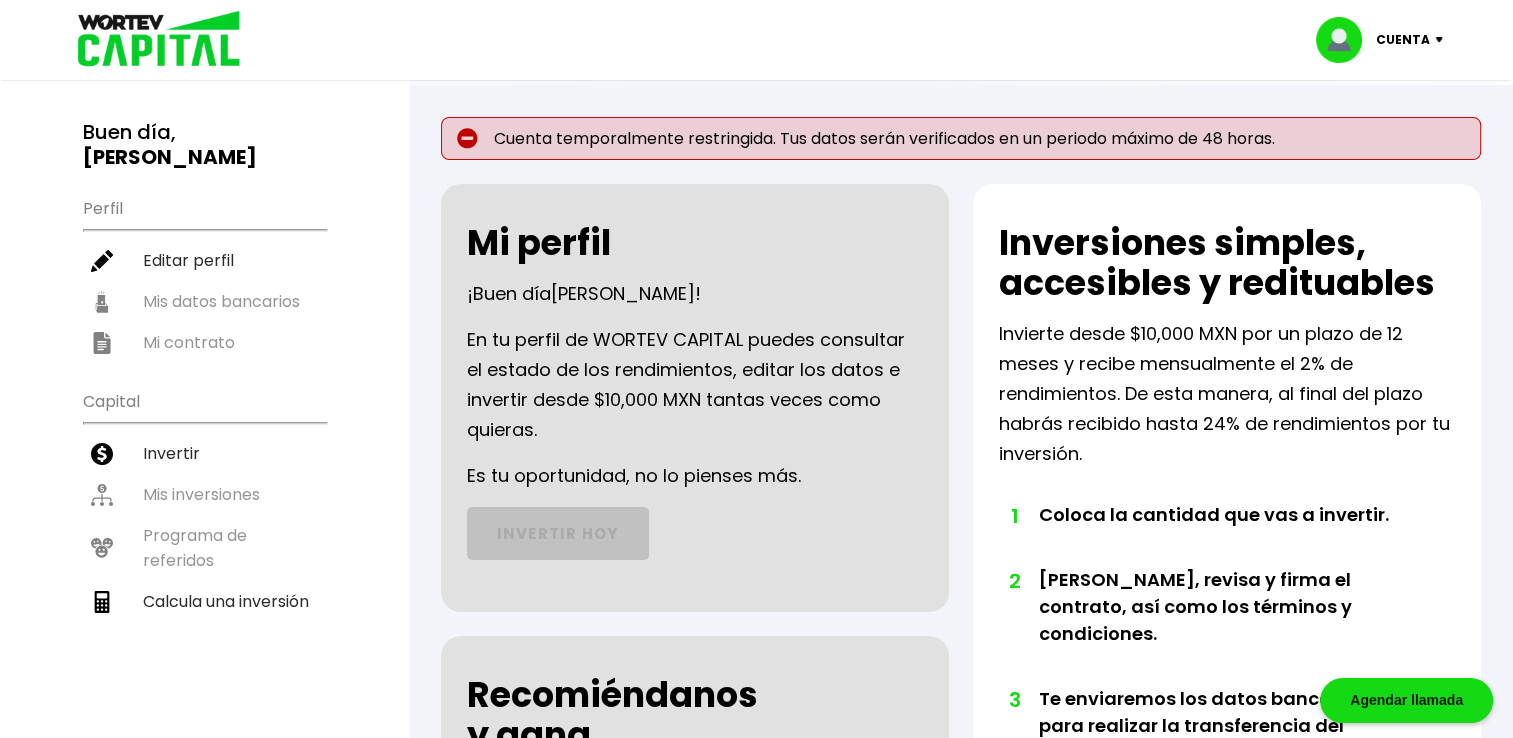 click on "Cuenta" at bounding box center (1403, 40) 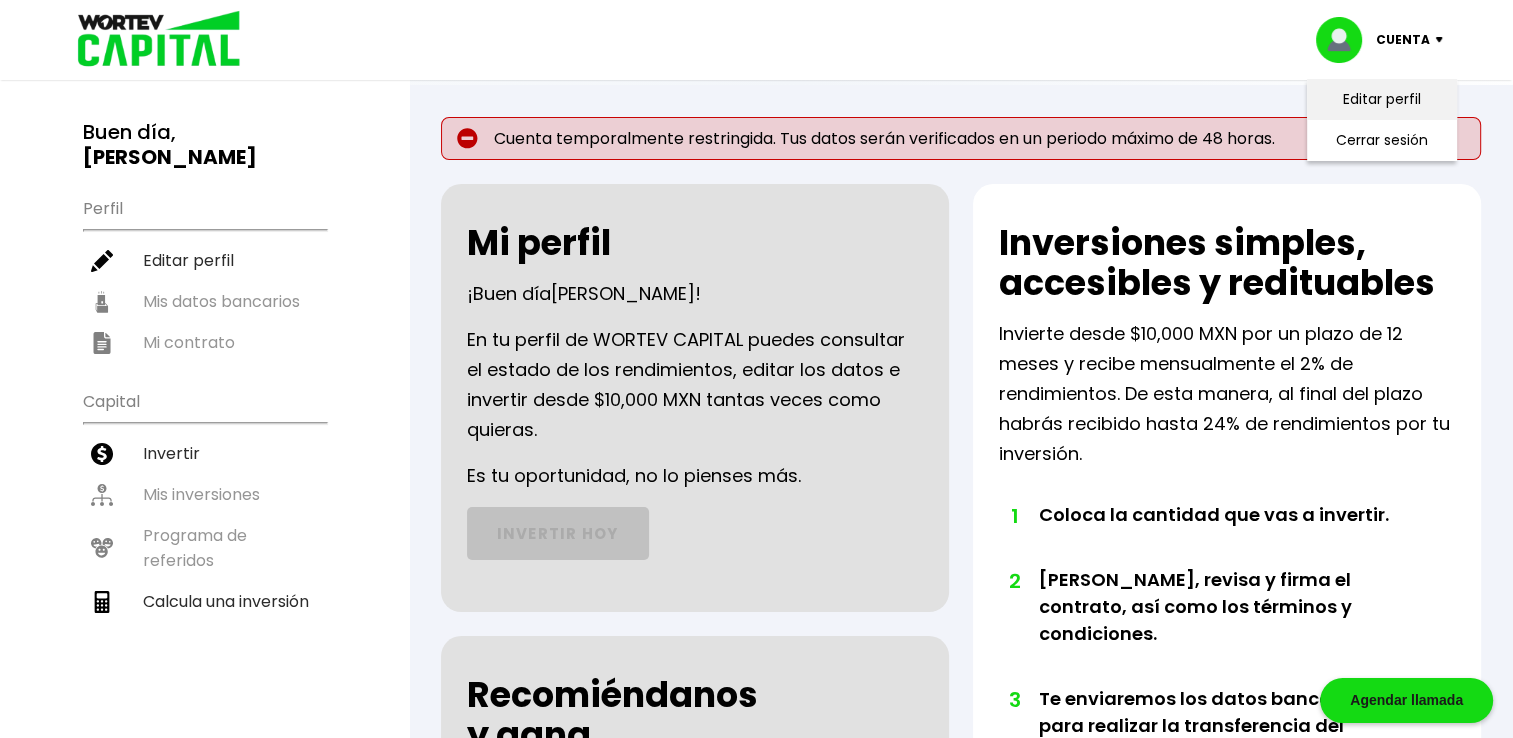 click on "Editar perfil" at bounding box center [1382, 99] 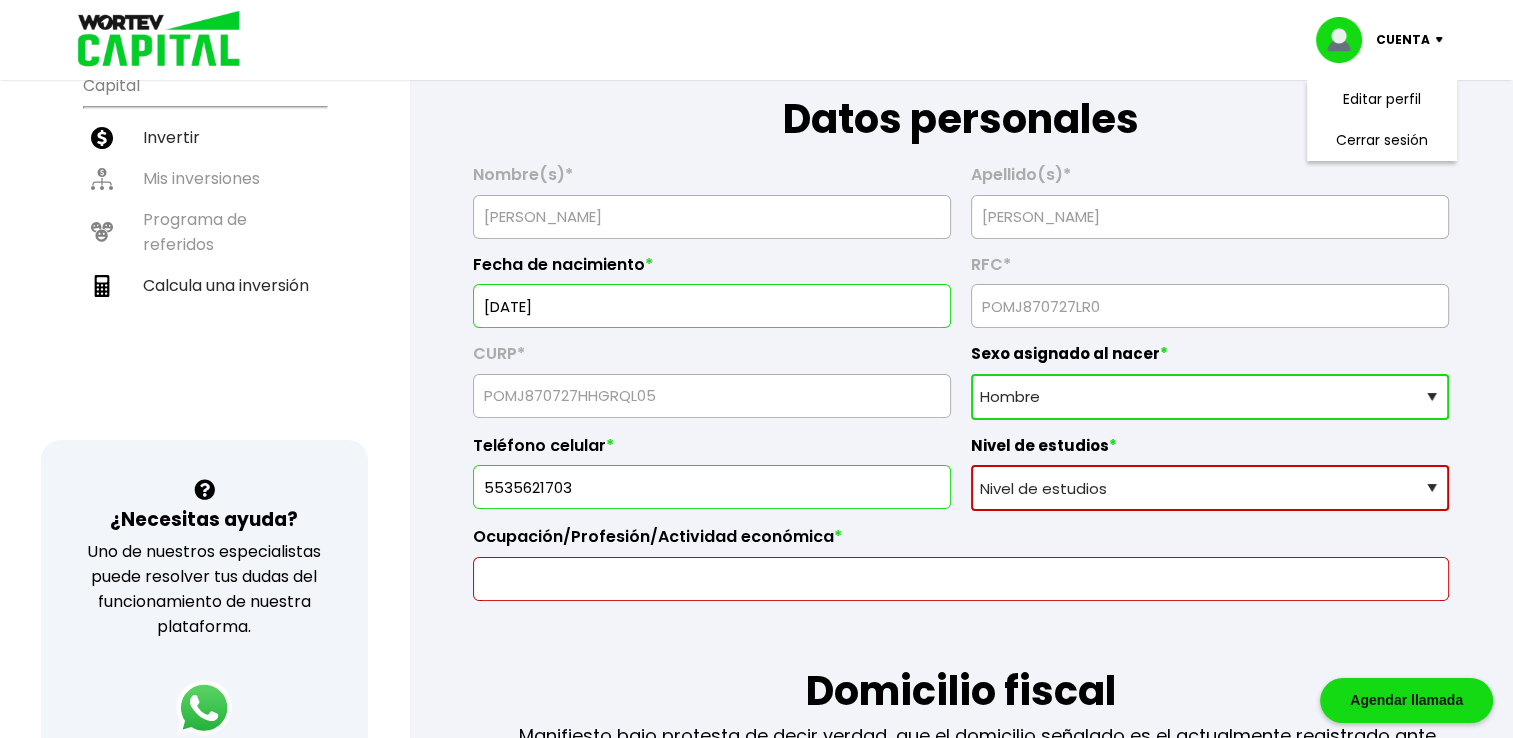 scroll, scrollTop: 316, scrollLeft: 0, axis: vertical 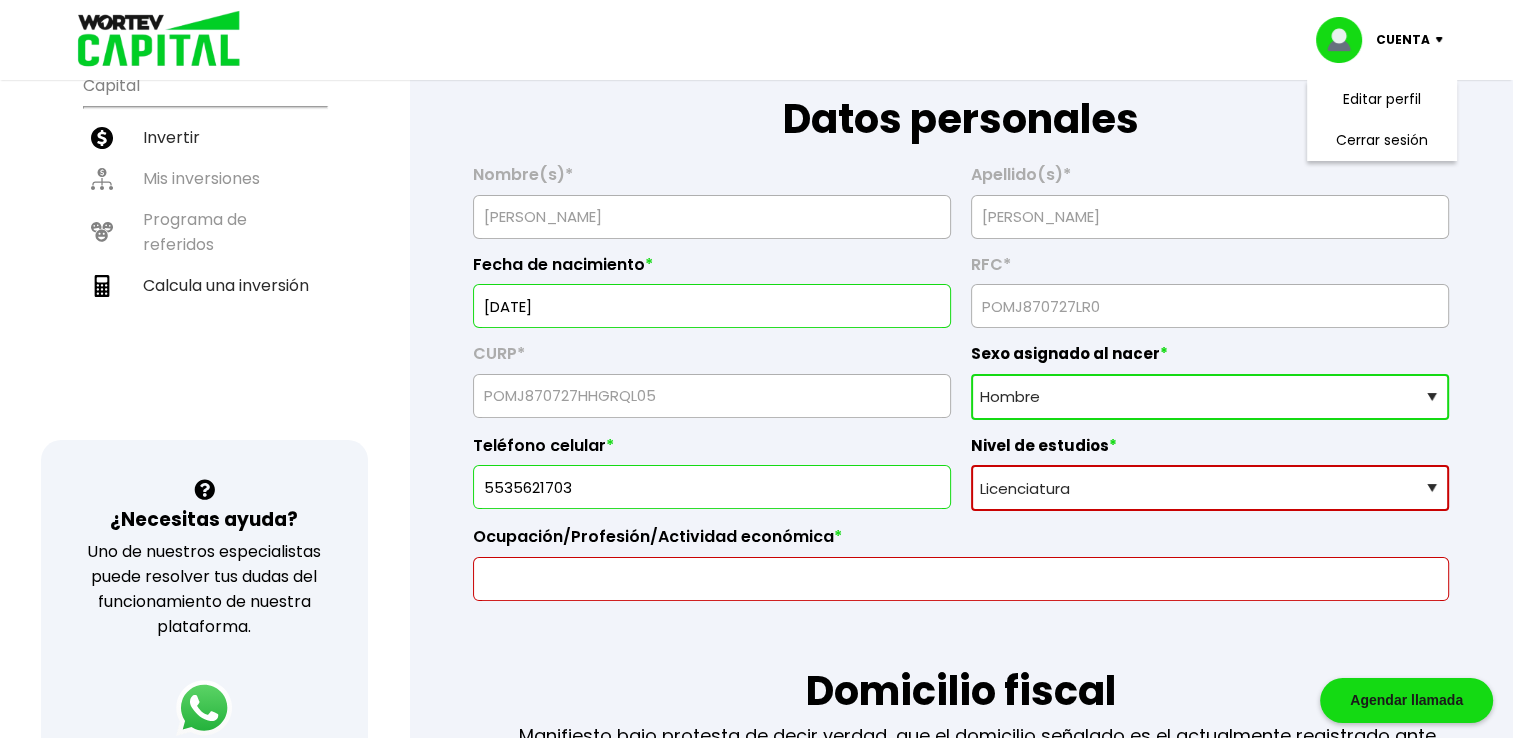 click on "Nivel de estudios Primaria Secundaria Bachillerato Licenciatura Posgrado" at bounding box center [1210, 488] 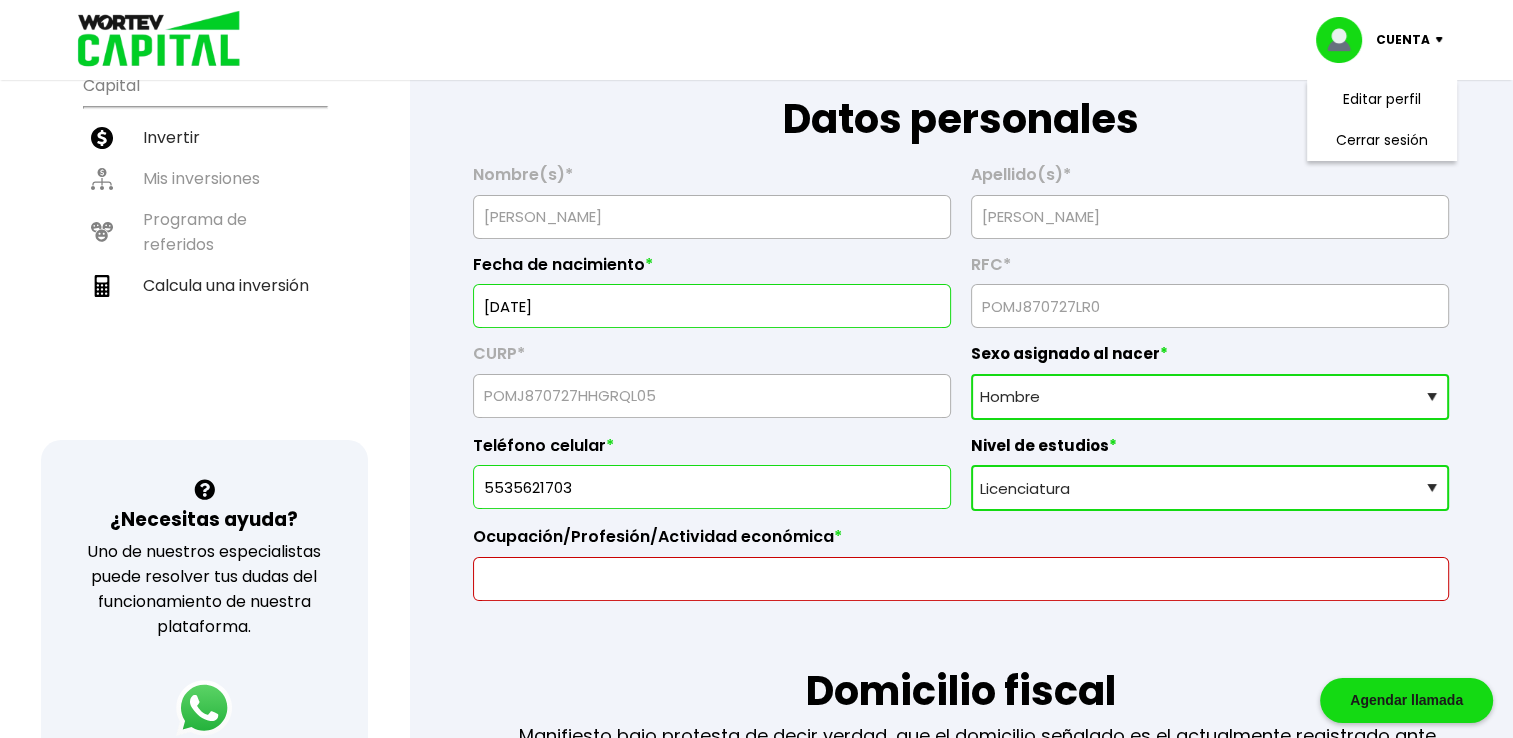 click at bounding box center [961, 579] 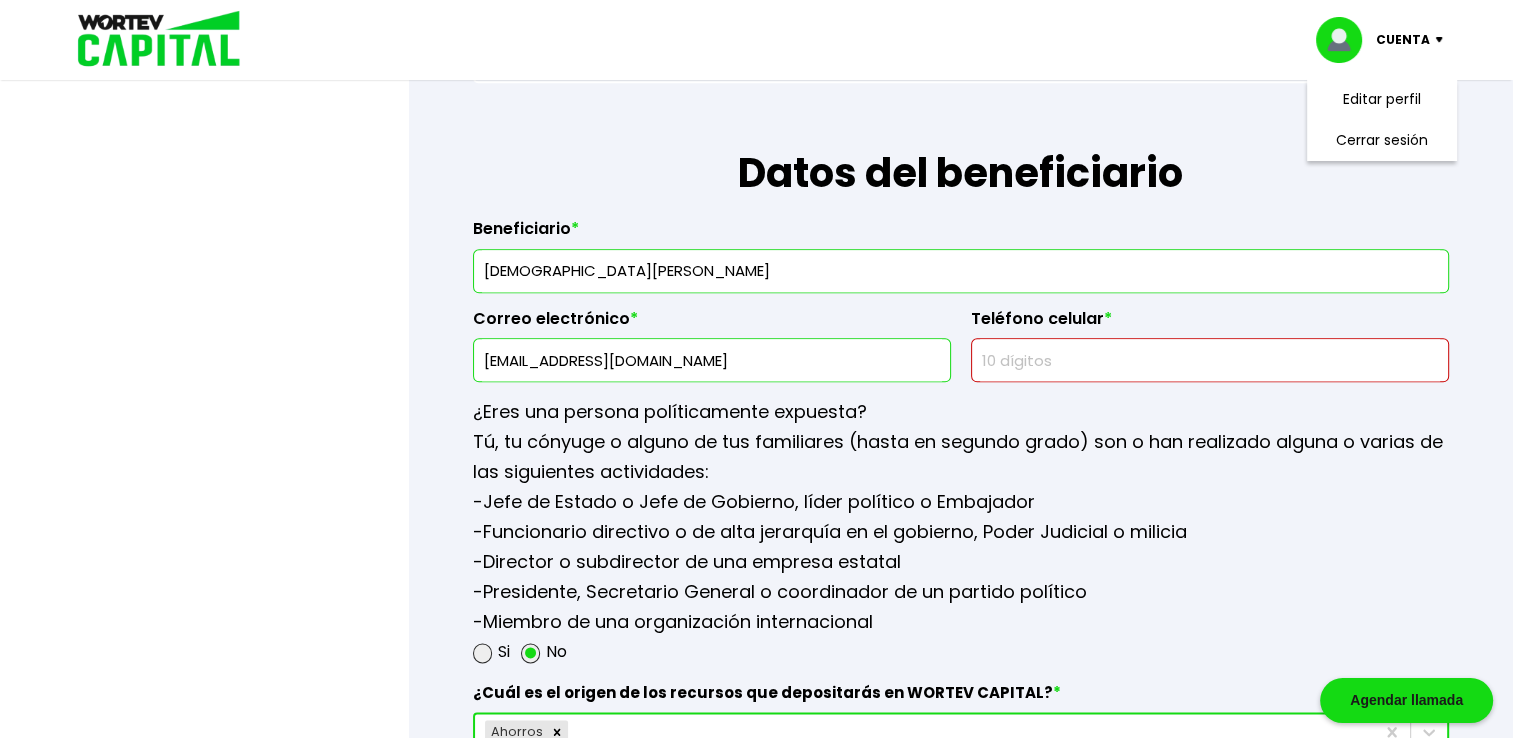 scroll, scrollTop: 2432, scrollLeft: 0, axis: vertical 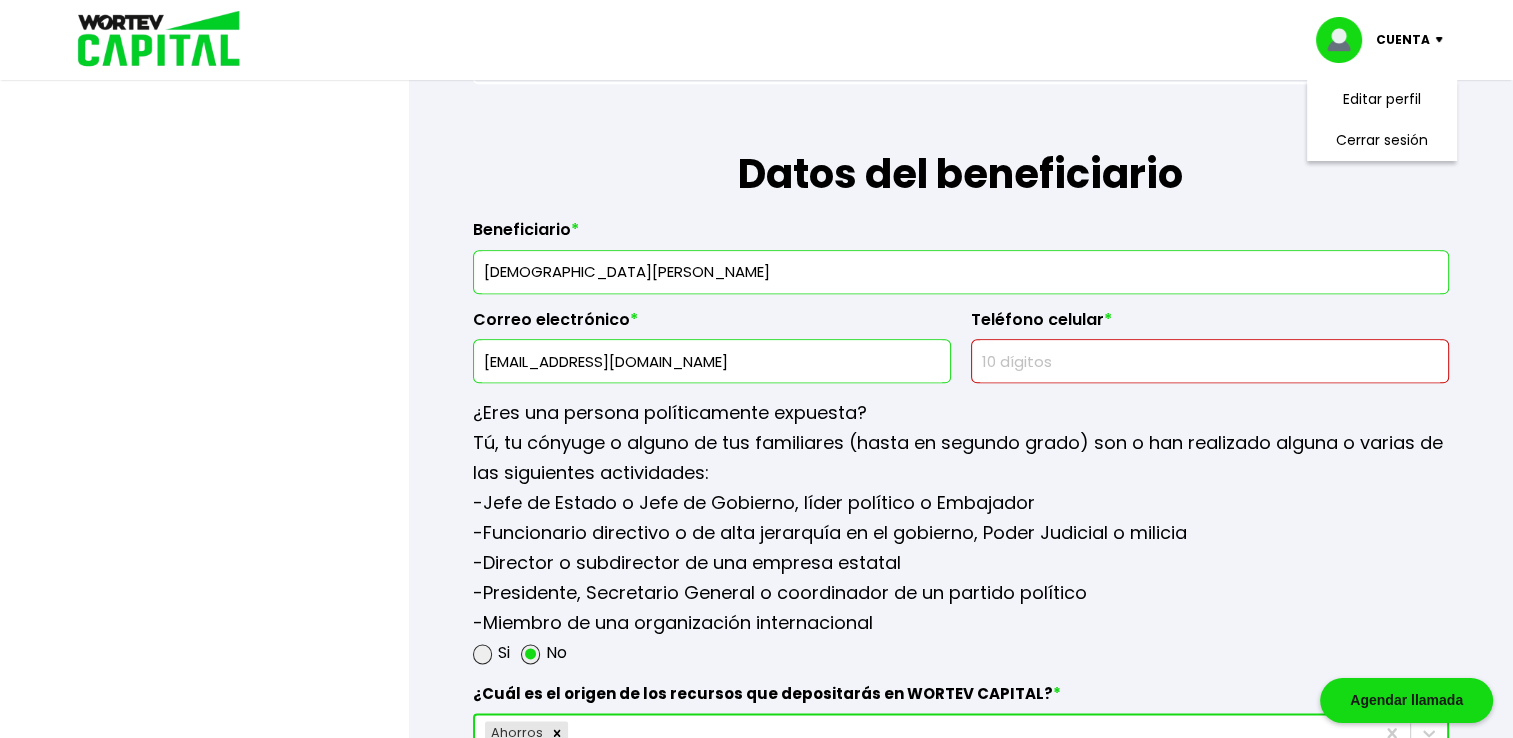 type on "ventas" 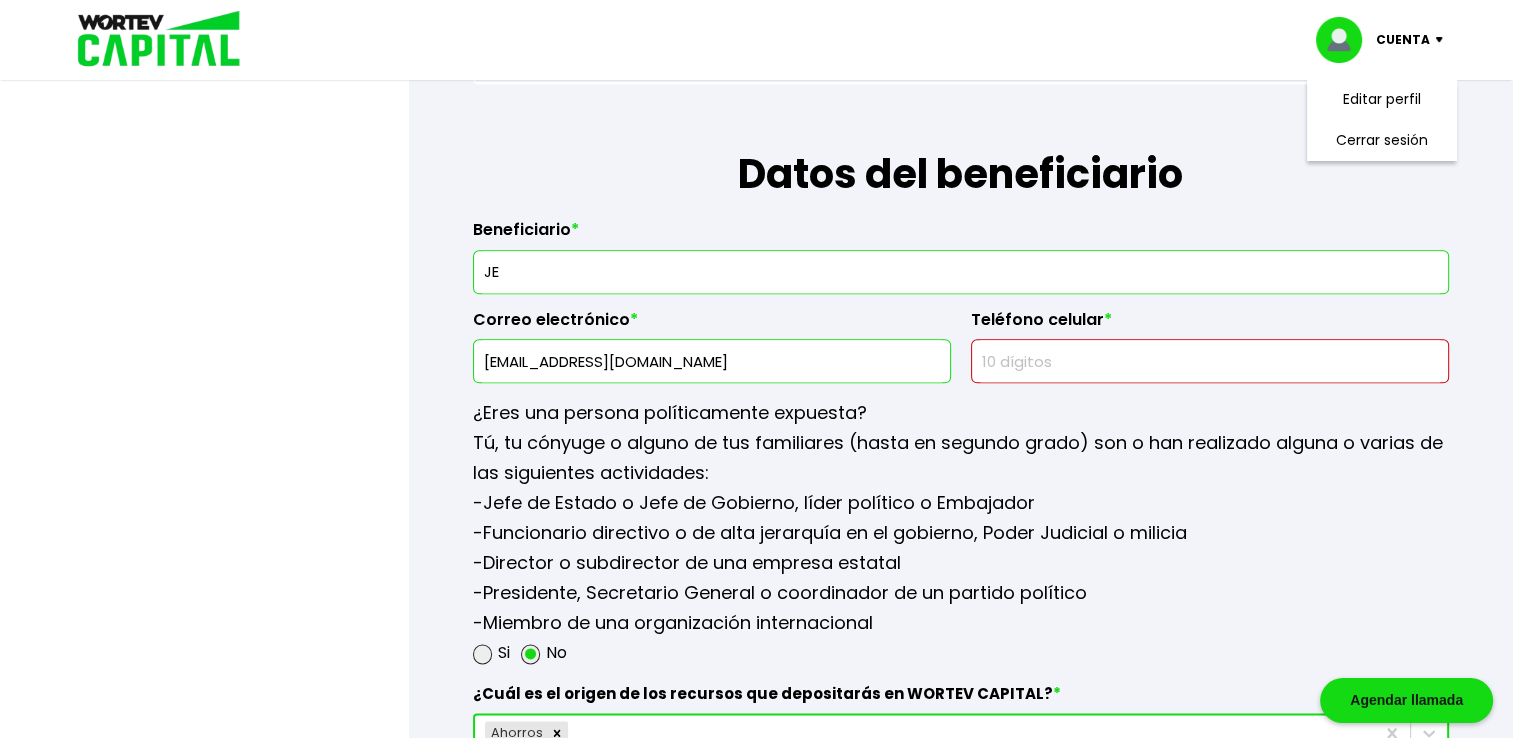 type on "J" 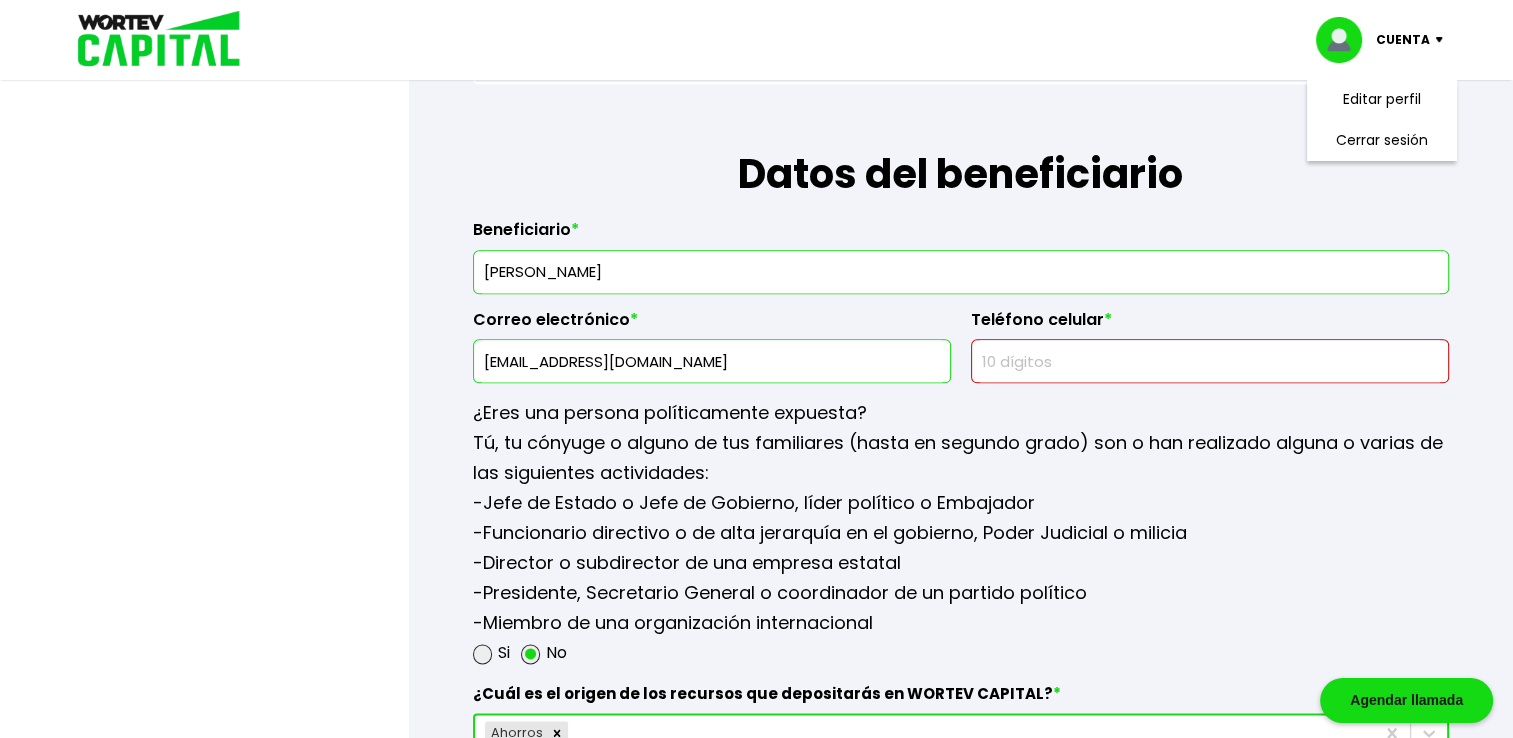 type on "[PERSON_NAME]" 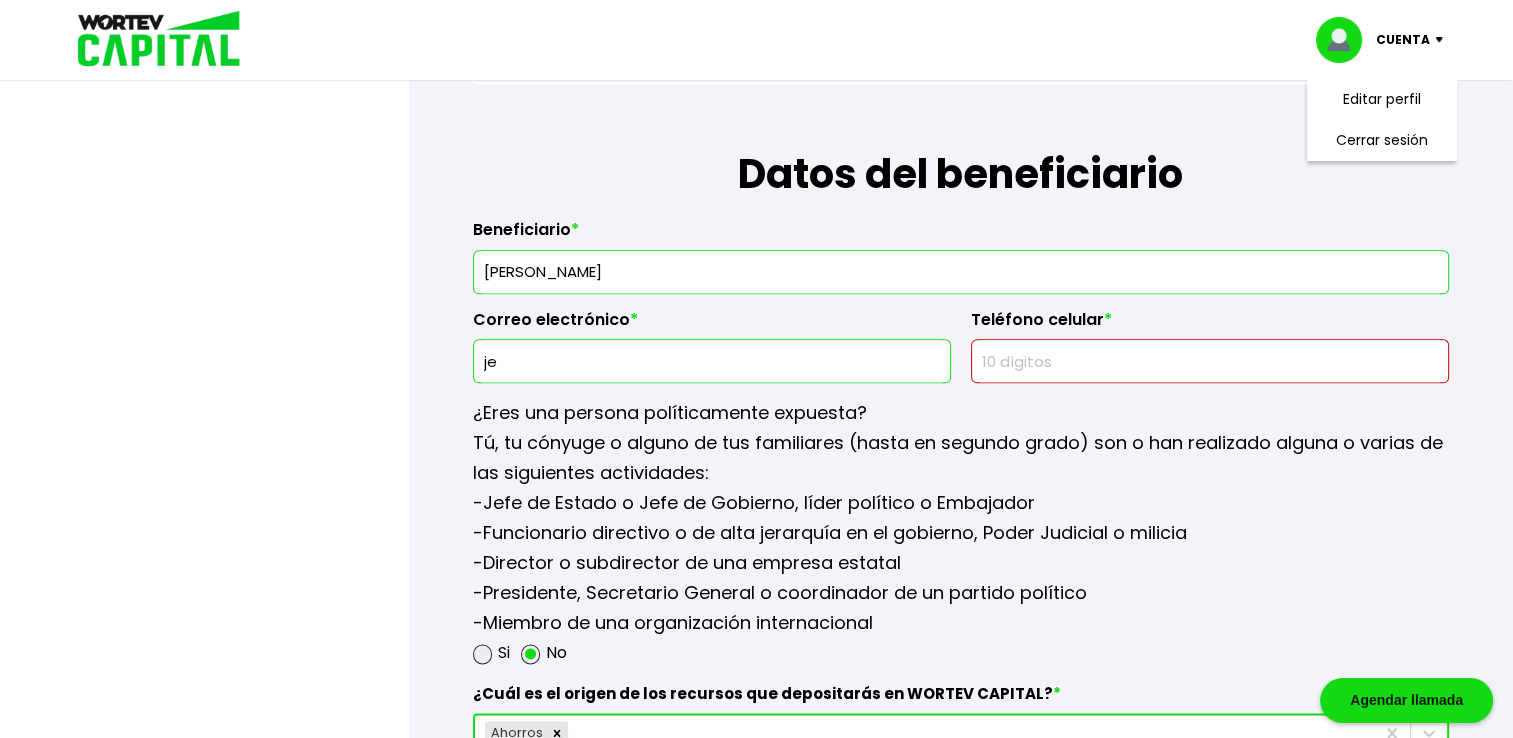 type on "j" 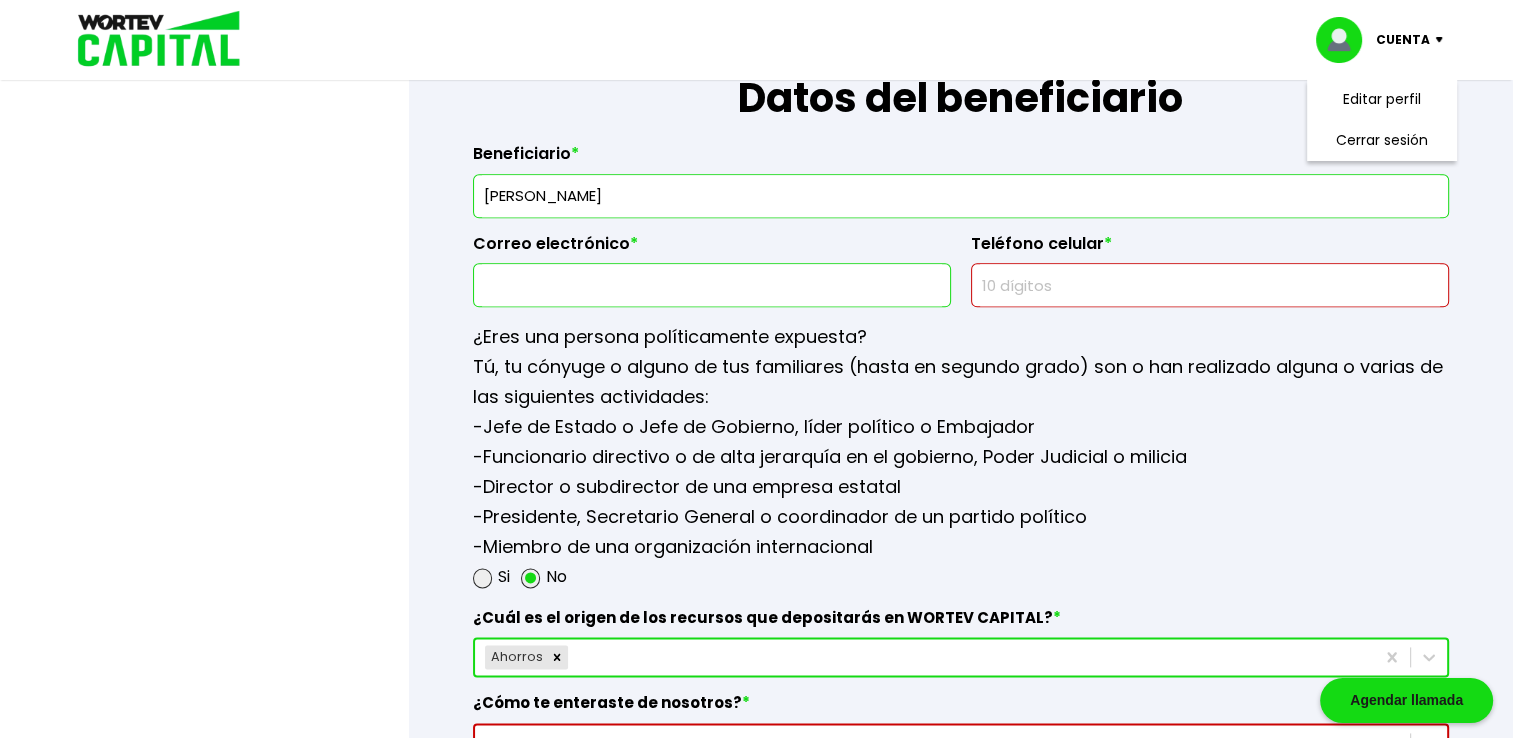 scroll, scrollTop: 2388, scrollLeft: 0, axis: vertical 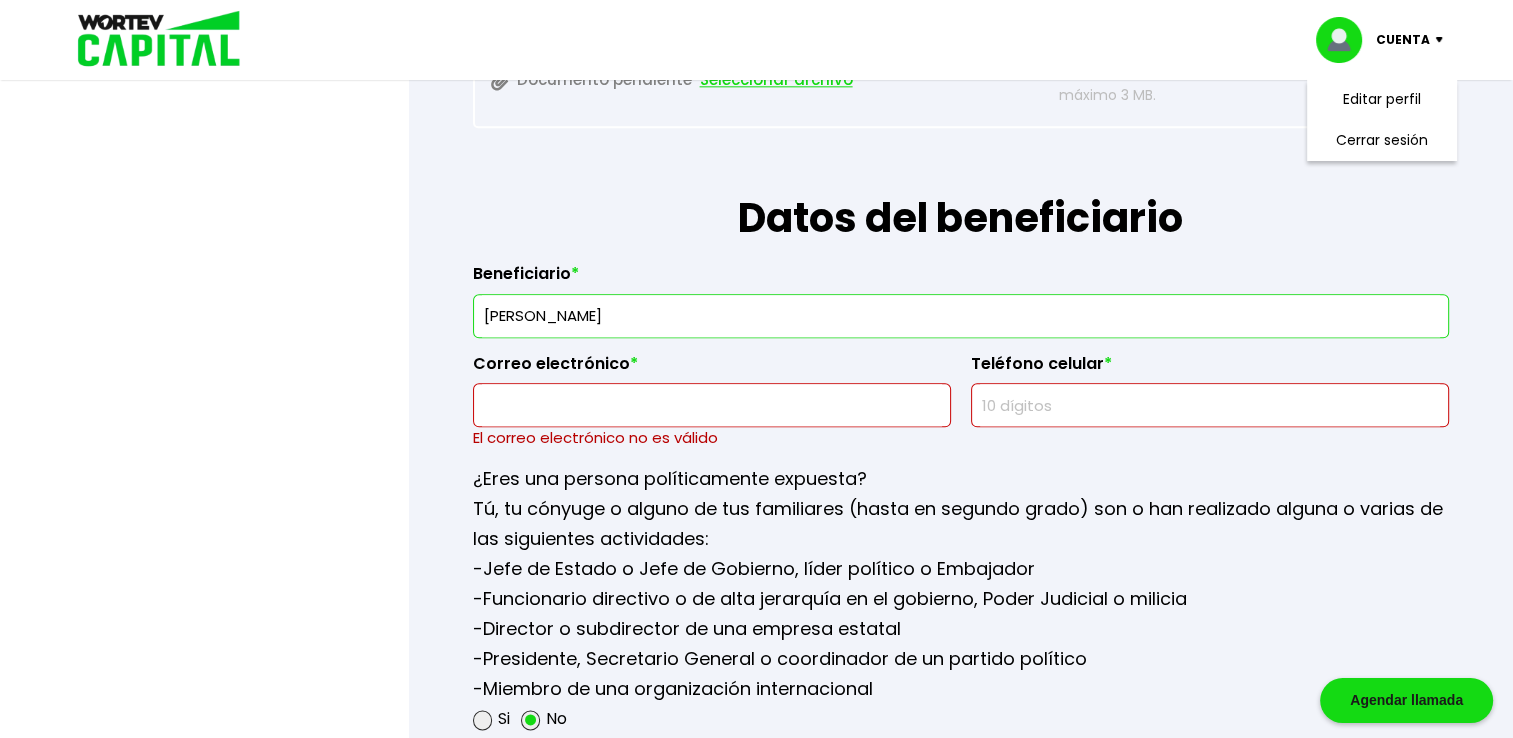 click at bounding box center (712, 405) 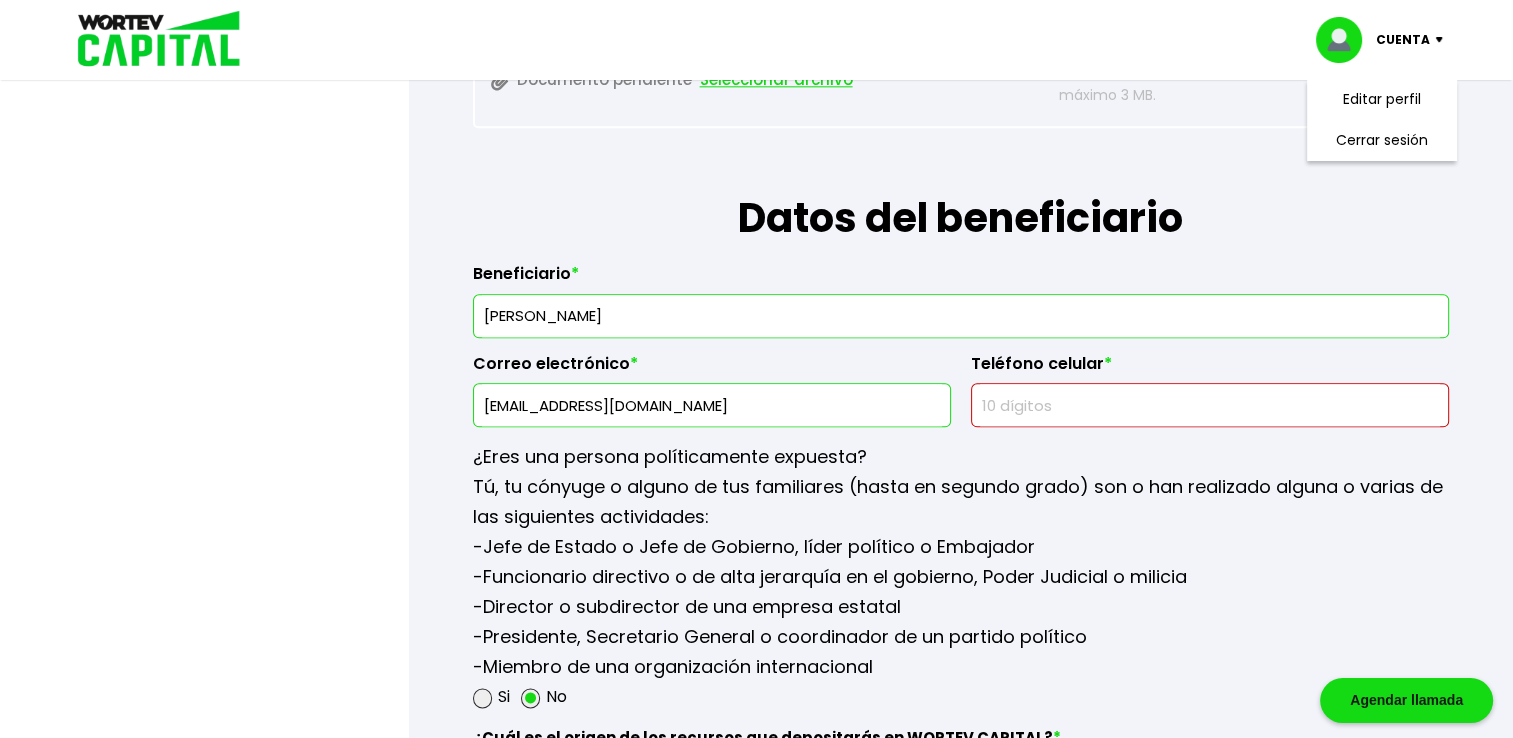 type on "[EMAIL_ADDRESS][DOMAIN_NAME]" 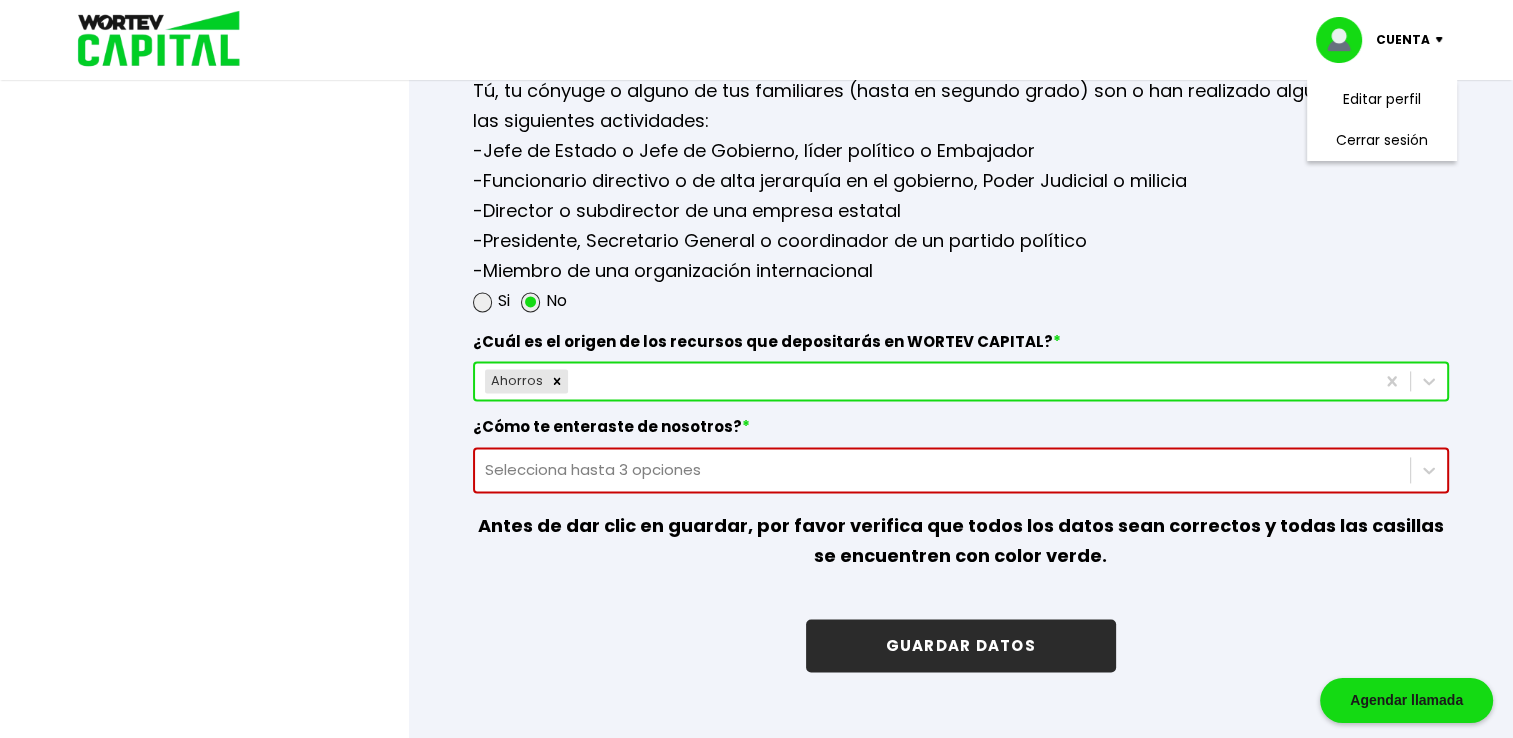 scroll, scrollTop: 2784, scrollLeft: 0, axis: vertical 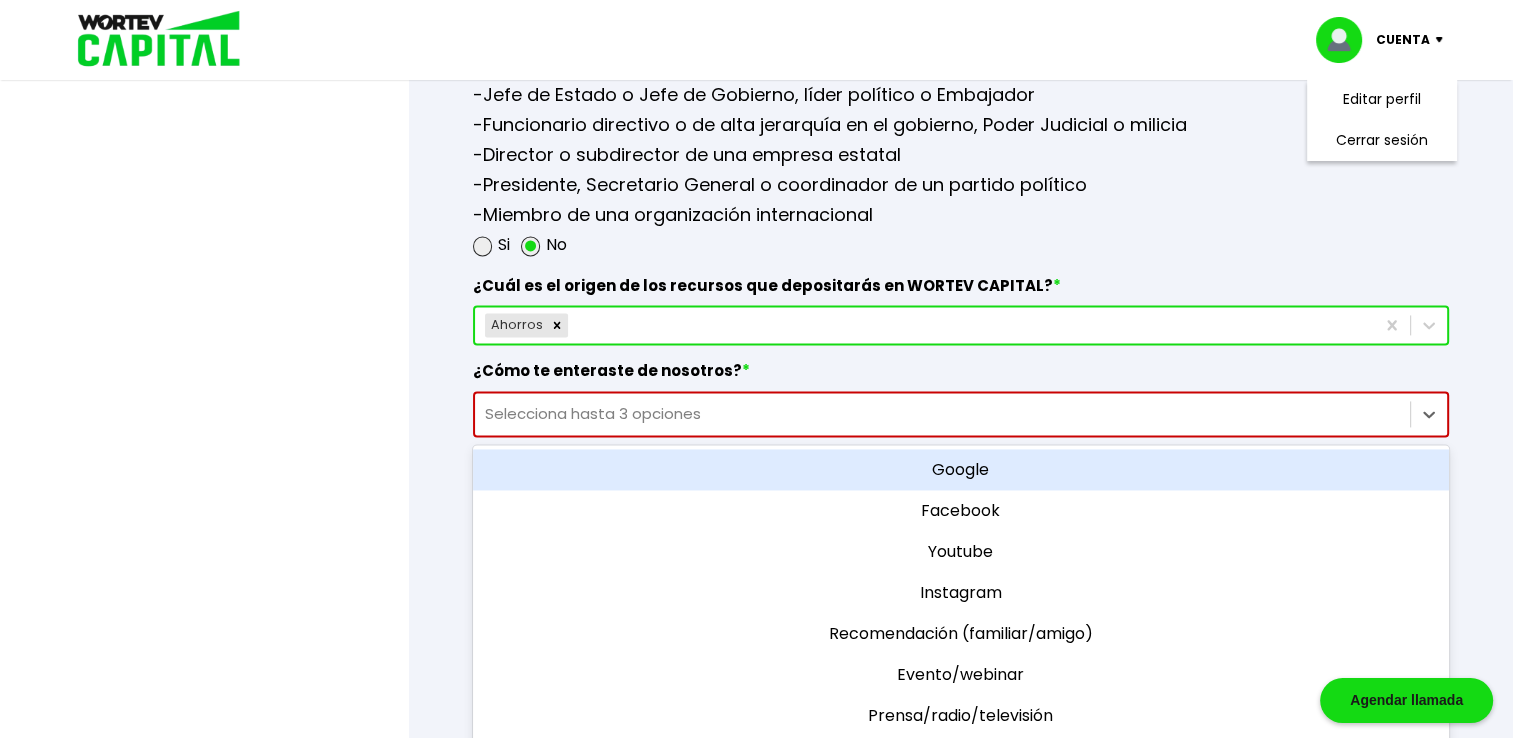 click on "option Google focused, 1 of 11. 11 results available. Use Up and Down to choose options, press Enter to select the currently focused option, press Escape to exit the menu, press Tab to select the option and exit the menu. Selecciona hasta 3 opciones Google Facebook Youtube Instagram Recomendación (familiar/amigo) Evento/webinar Prensa/radio/televisión LinkedIn Pinterest Podcast Otro (describir)" at bounding box center (961, 414) 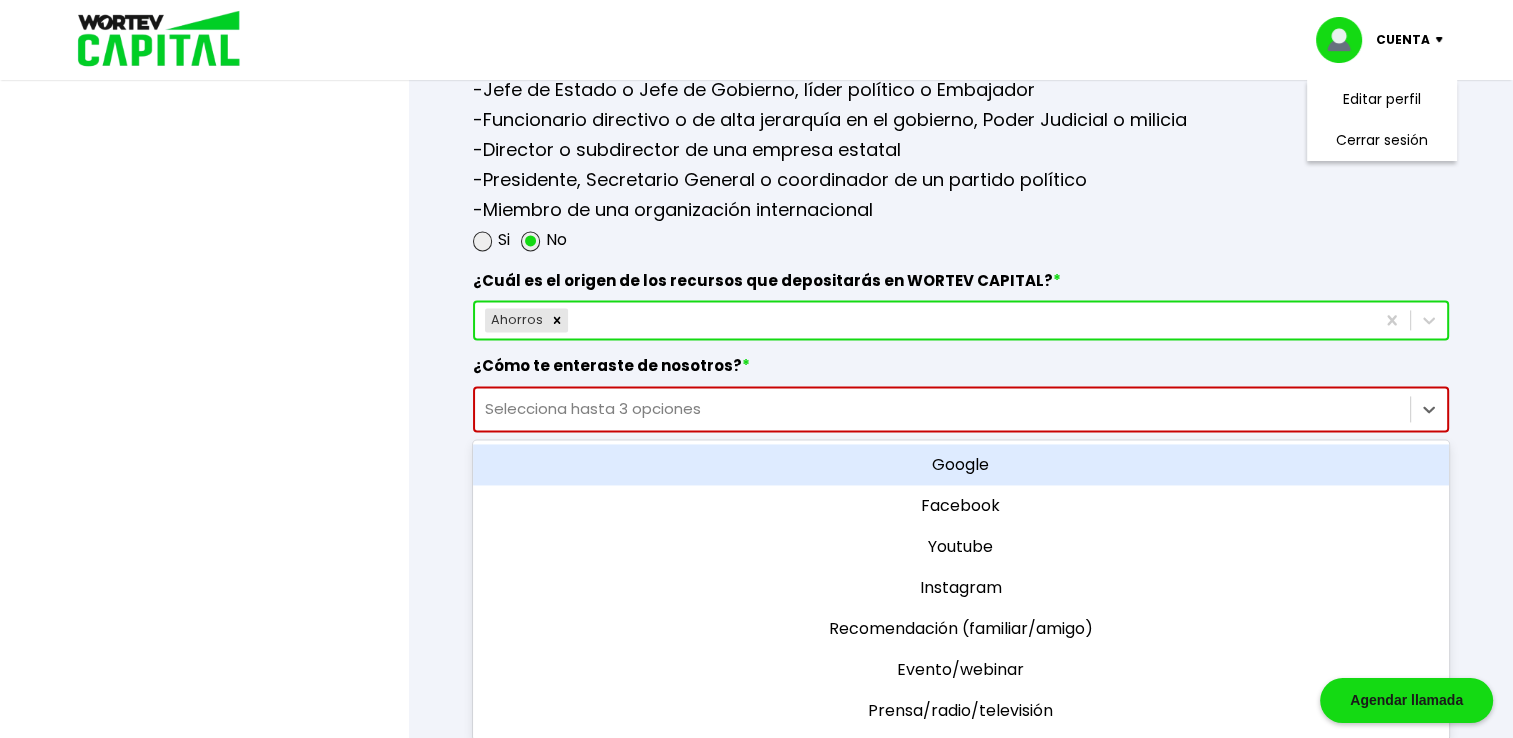 click on "Google" at bounding box center (961, 464) 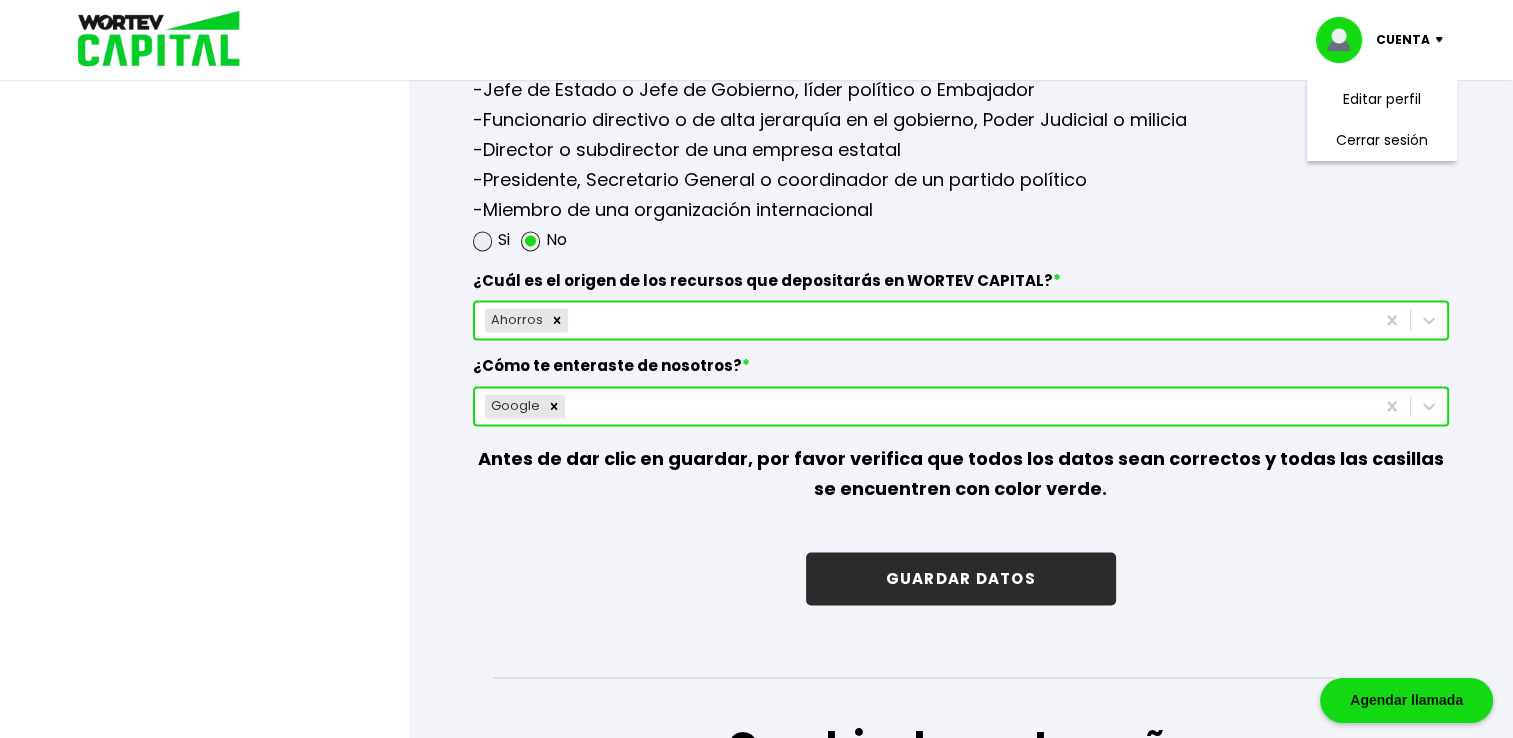 click on "GUARDAR DATOS" at bounding box center (961, 578) 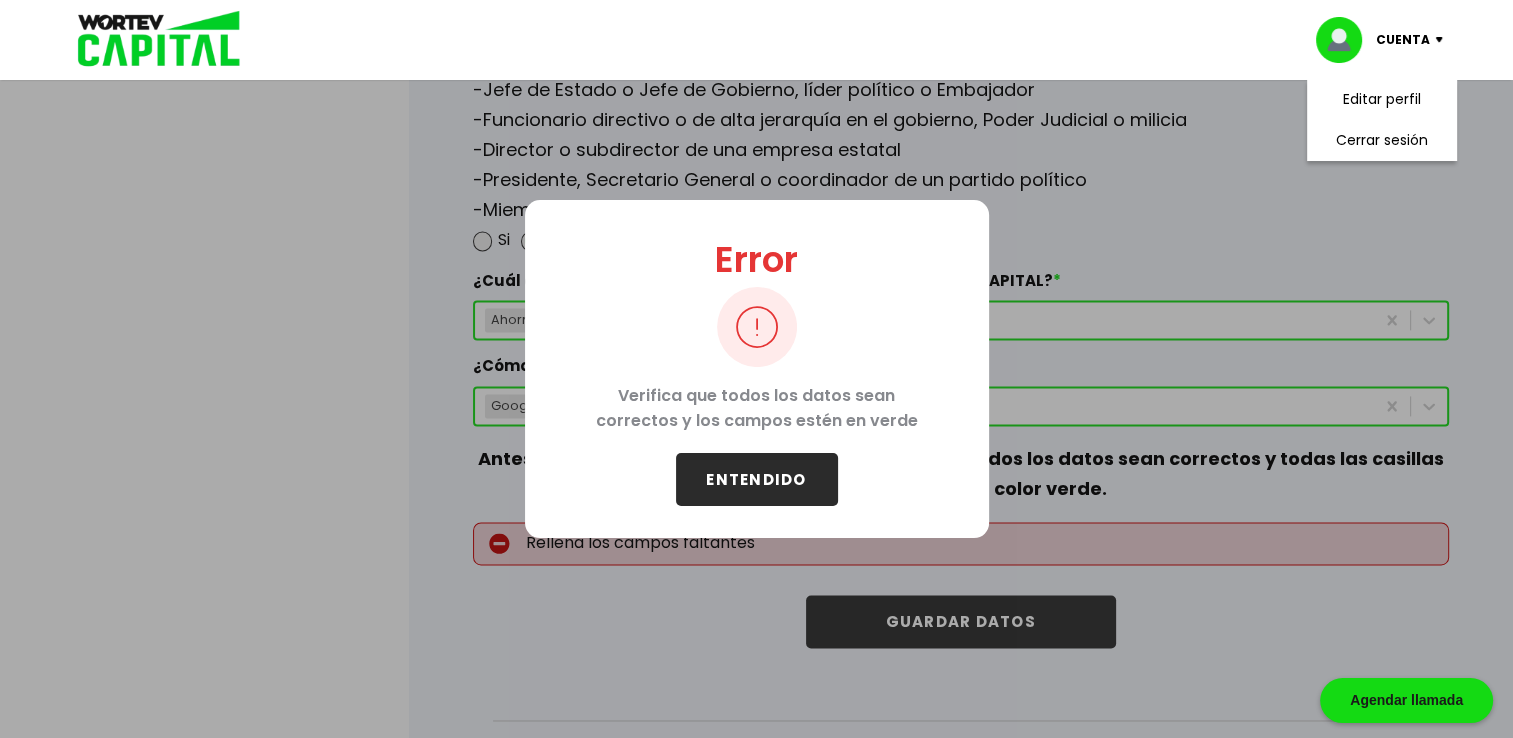 click on "Error Verifica que todos los datos sean correctos y los campos estén en verde  ENTENDIDO" at bounding box center (757, 369) 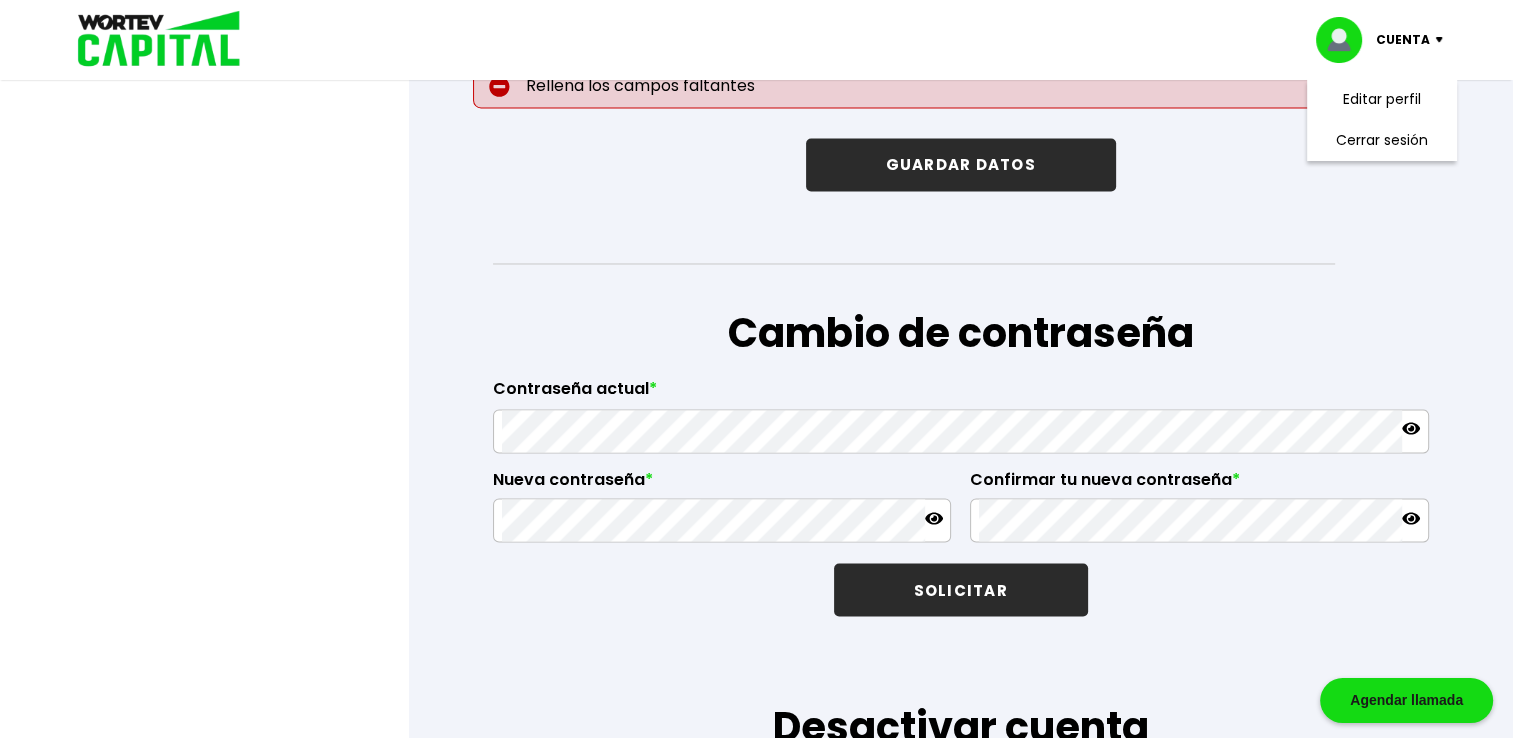 scroll, scrollTop: 3301, scrollLeft: 0, axis: vertical 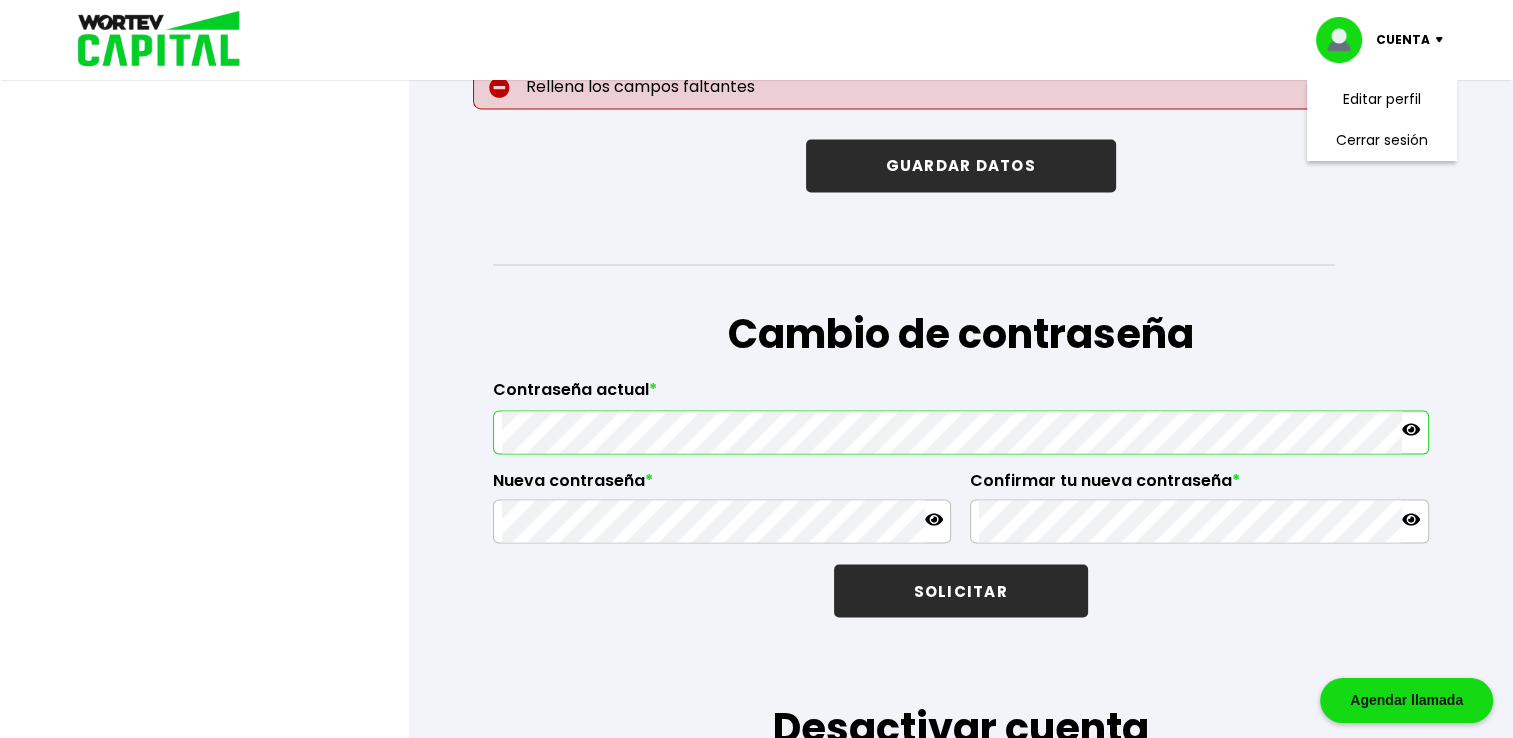 click 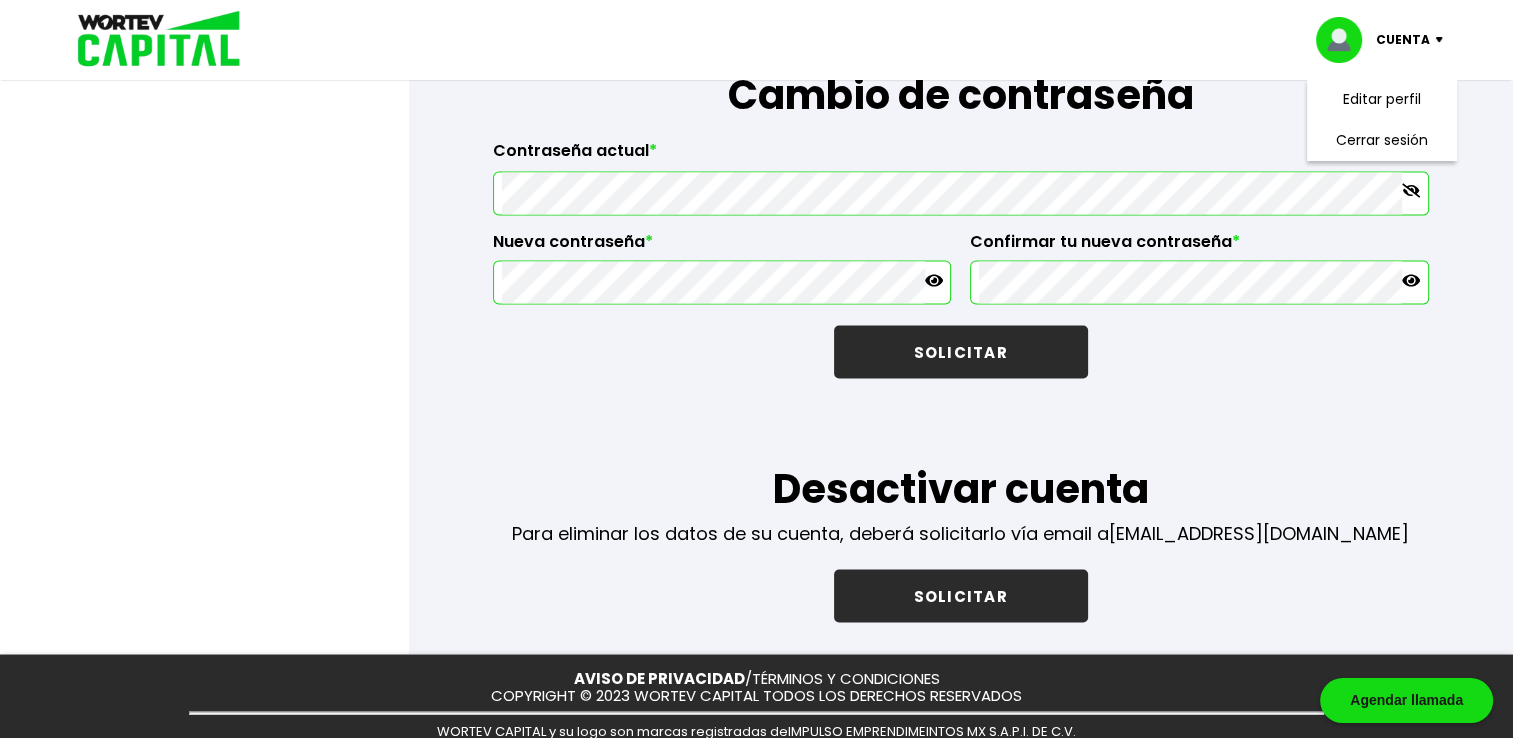 scroll, scrollTop: 3521, scrollLeft: 0, axis: vertical 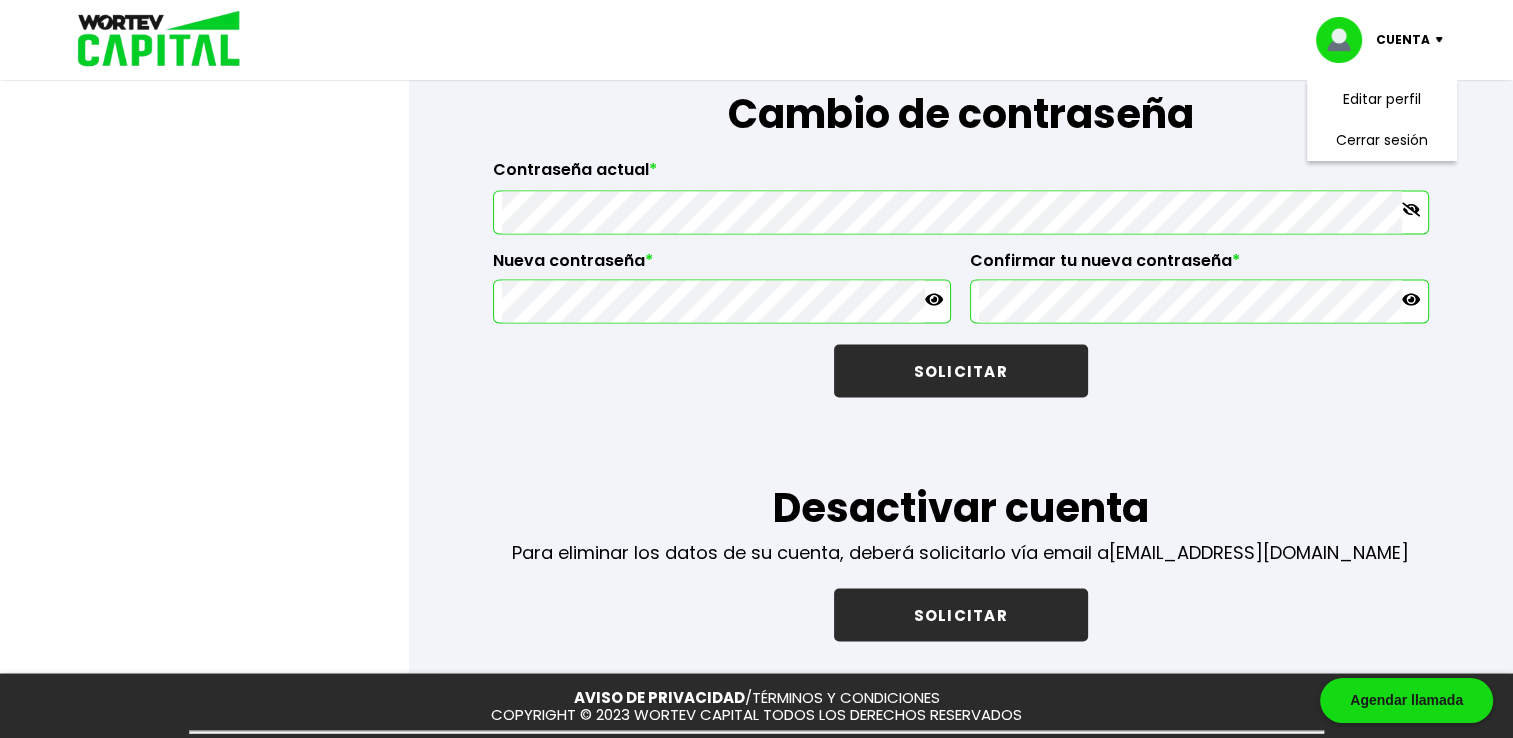 click on "SOLICITAR" at bounding box center [961, 370] 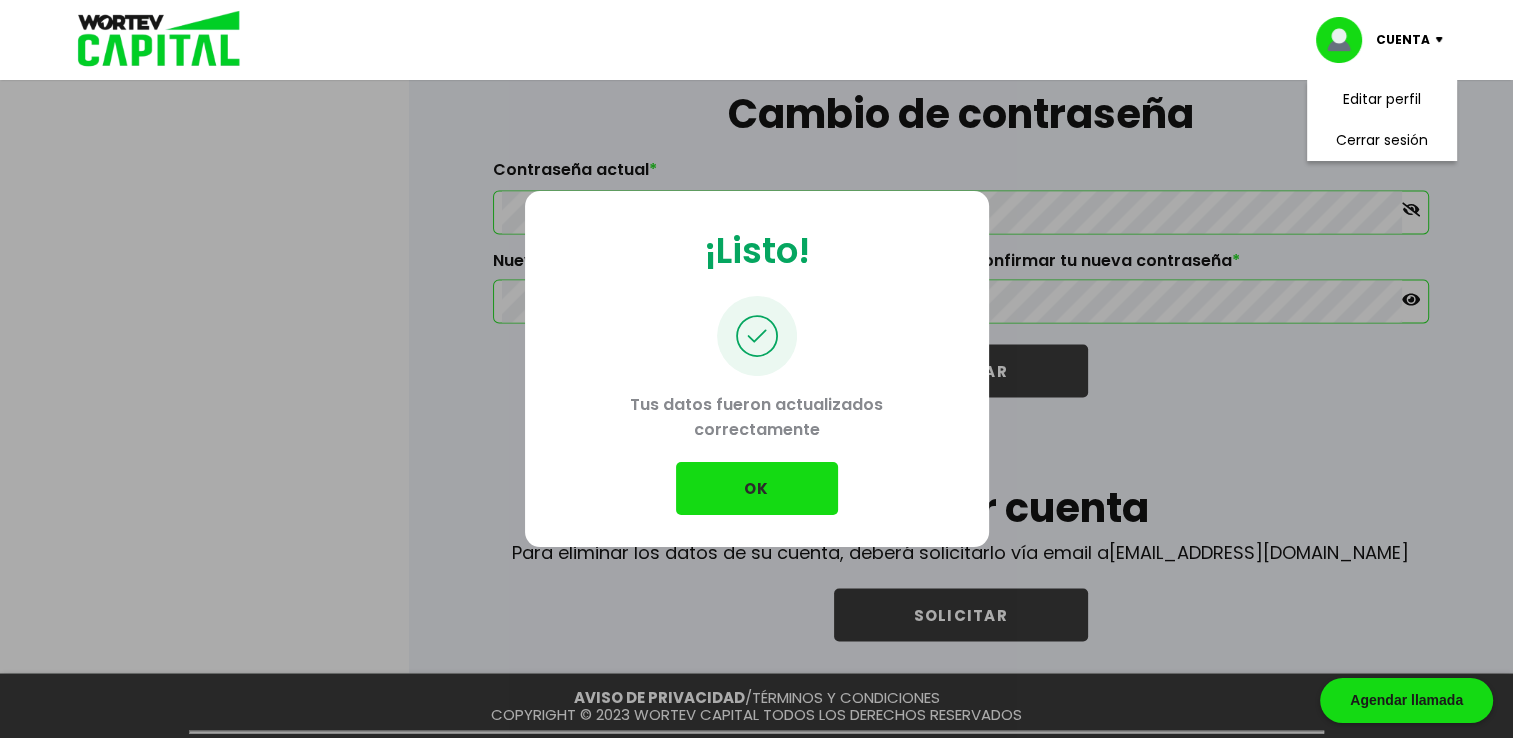 click on "OK" at bounding box center [757, 488] 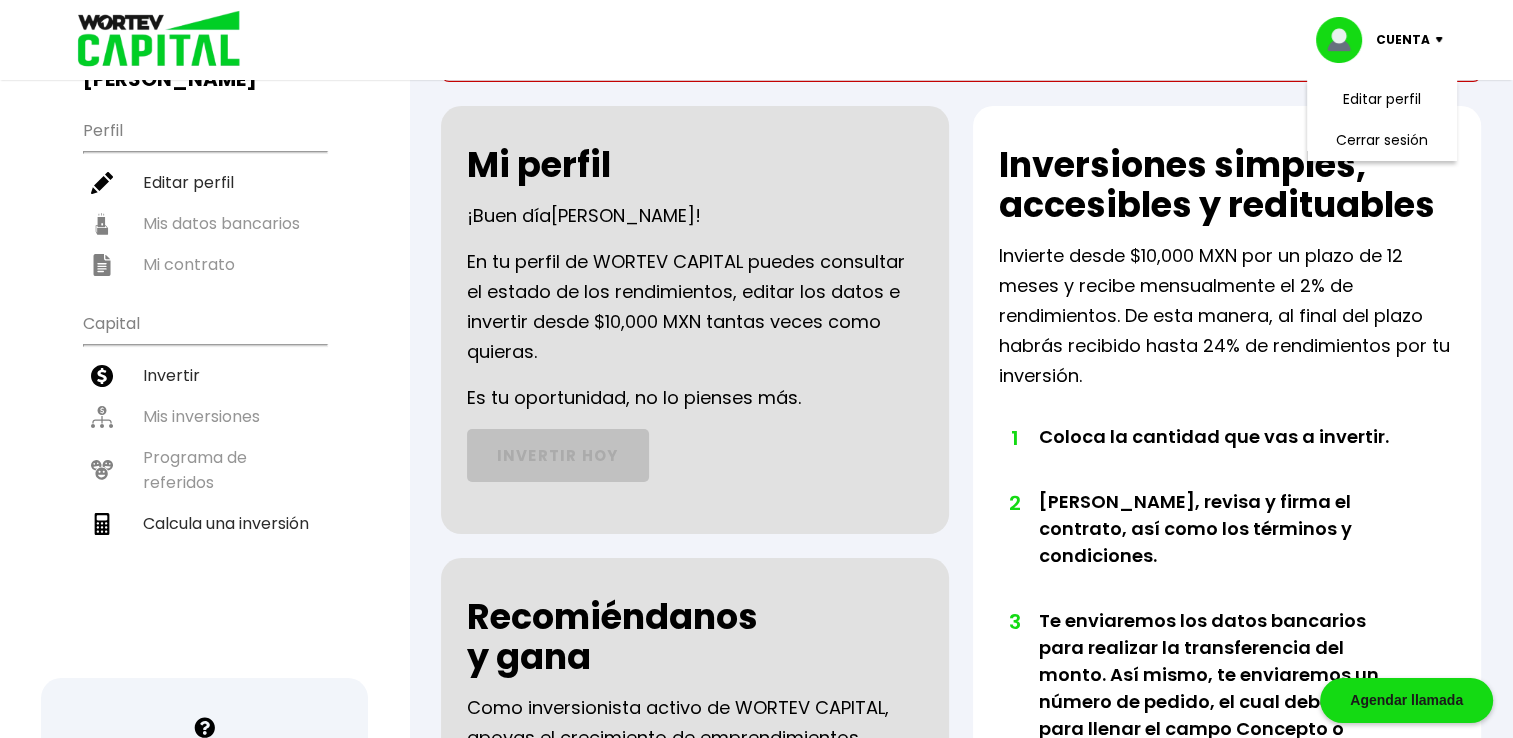 scroll, scrollTop: 79, scrollLeft: 0, axis: vertical 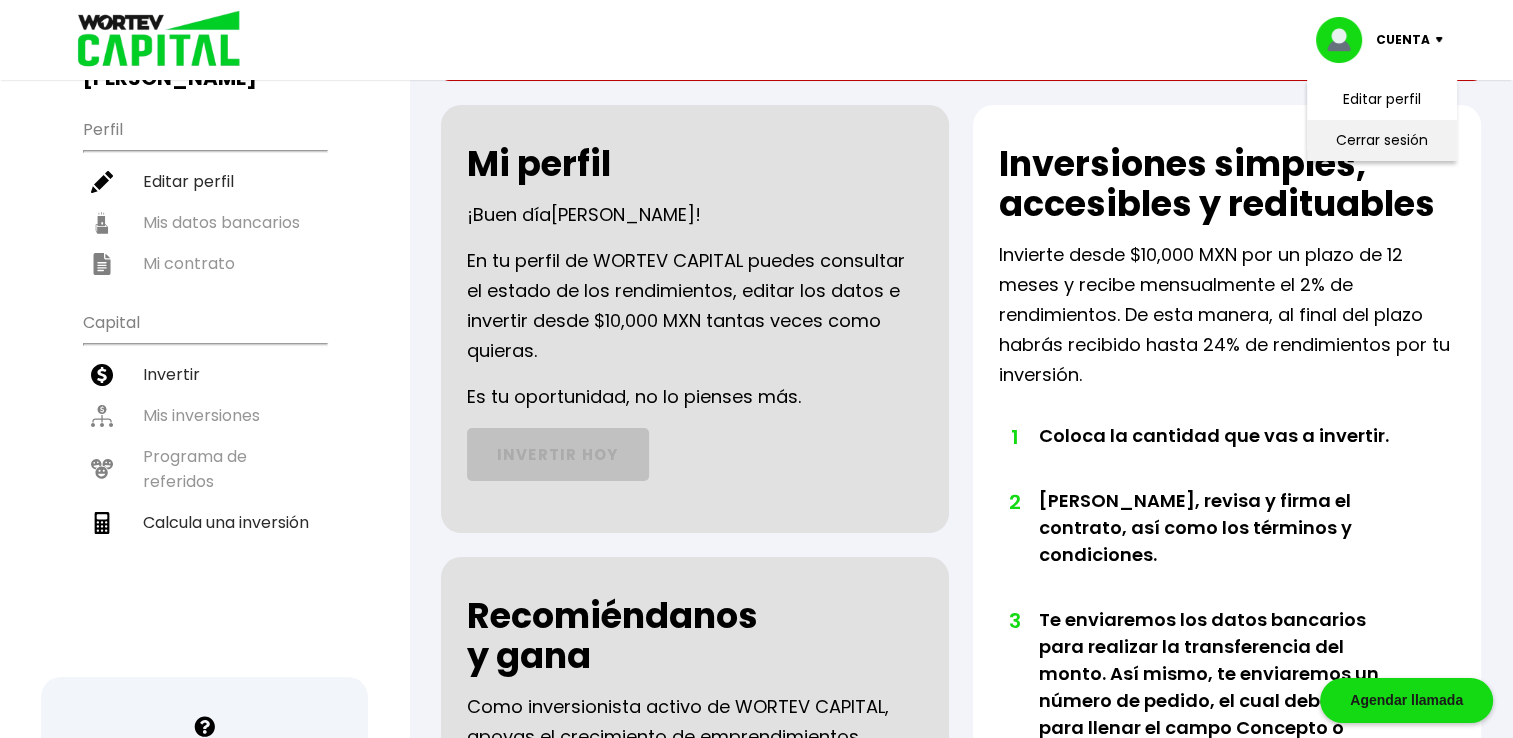 click on "Cerrar sesión" at bounding box center (1382, 140) 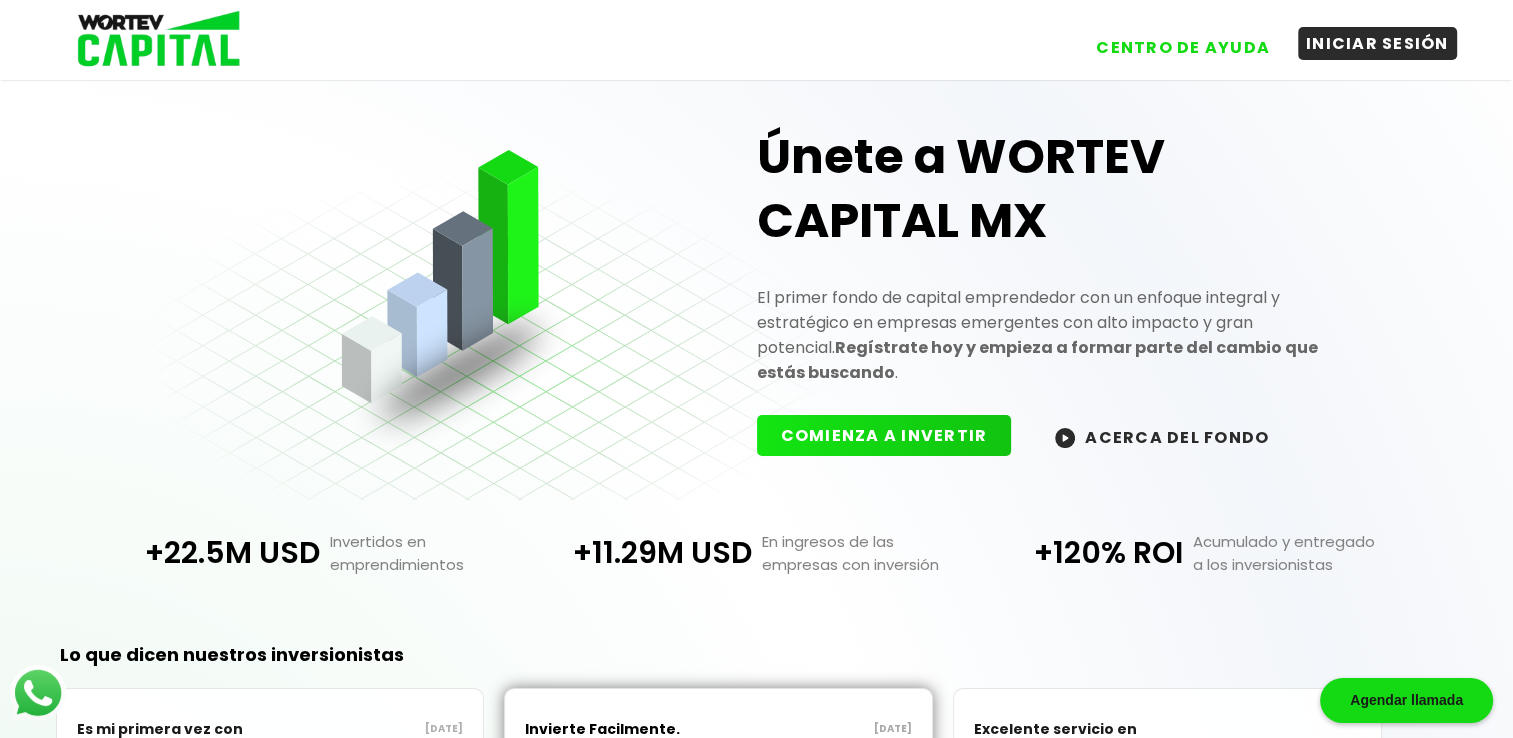 click on "INICIAR SESIÓN" at bounding box center [1377, 43] 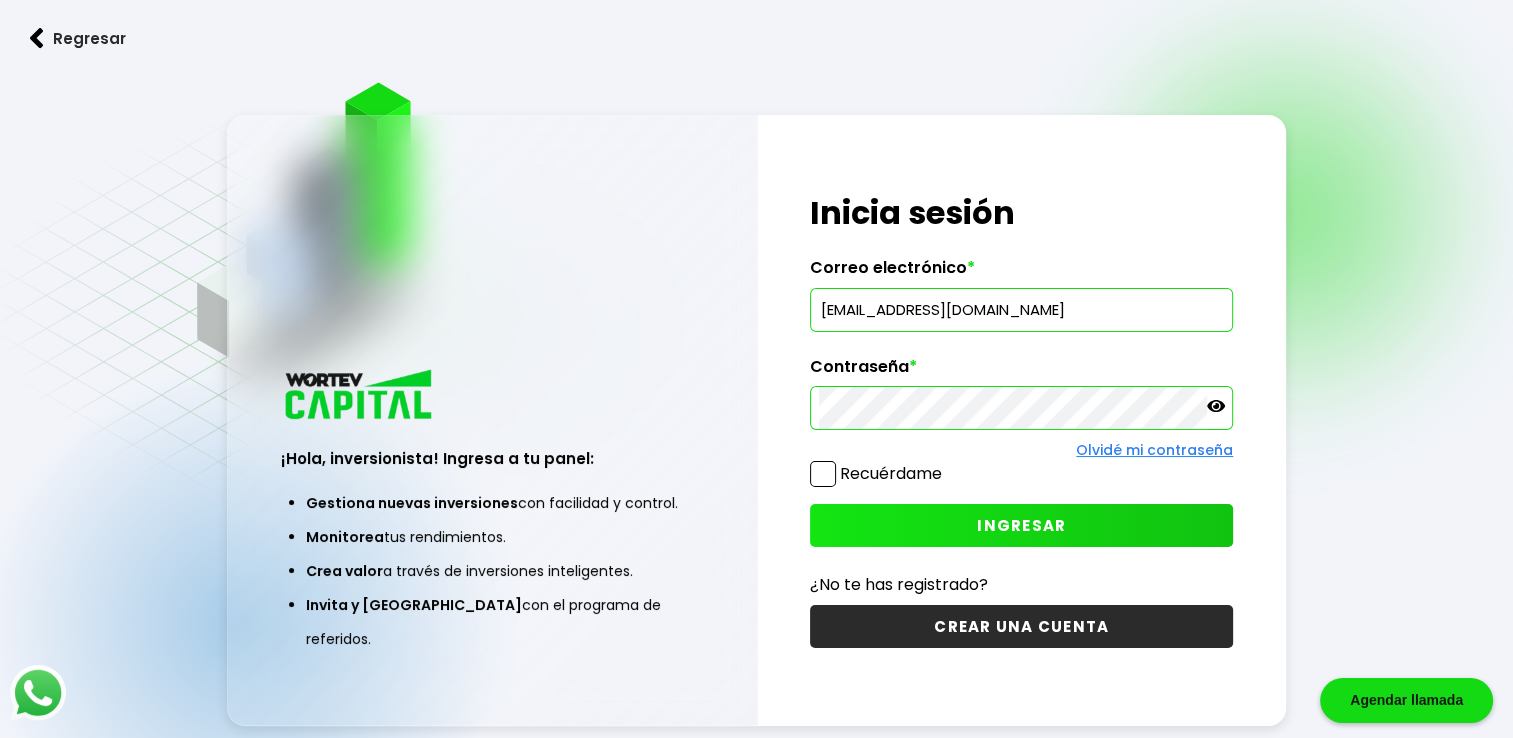 click 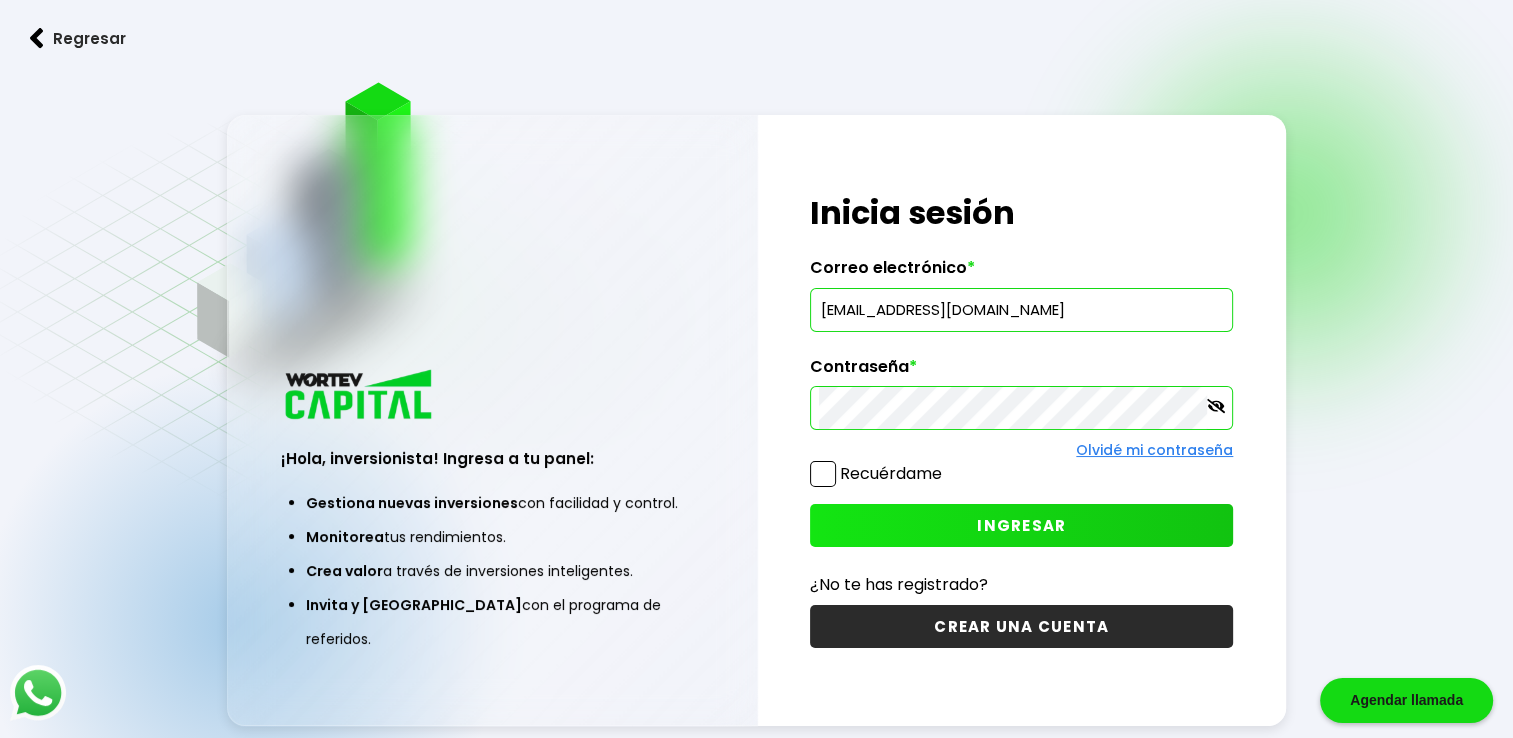 click on "INGRESAR" at bounding box center [1021, 525] 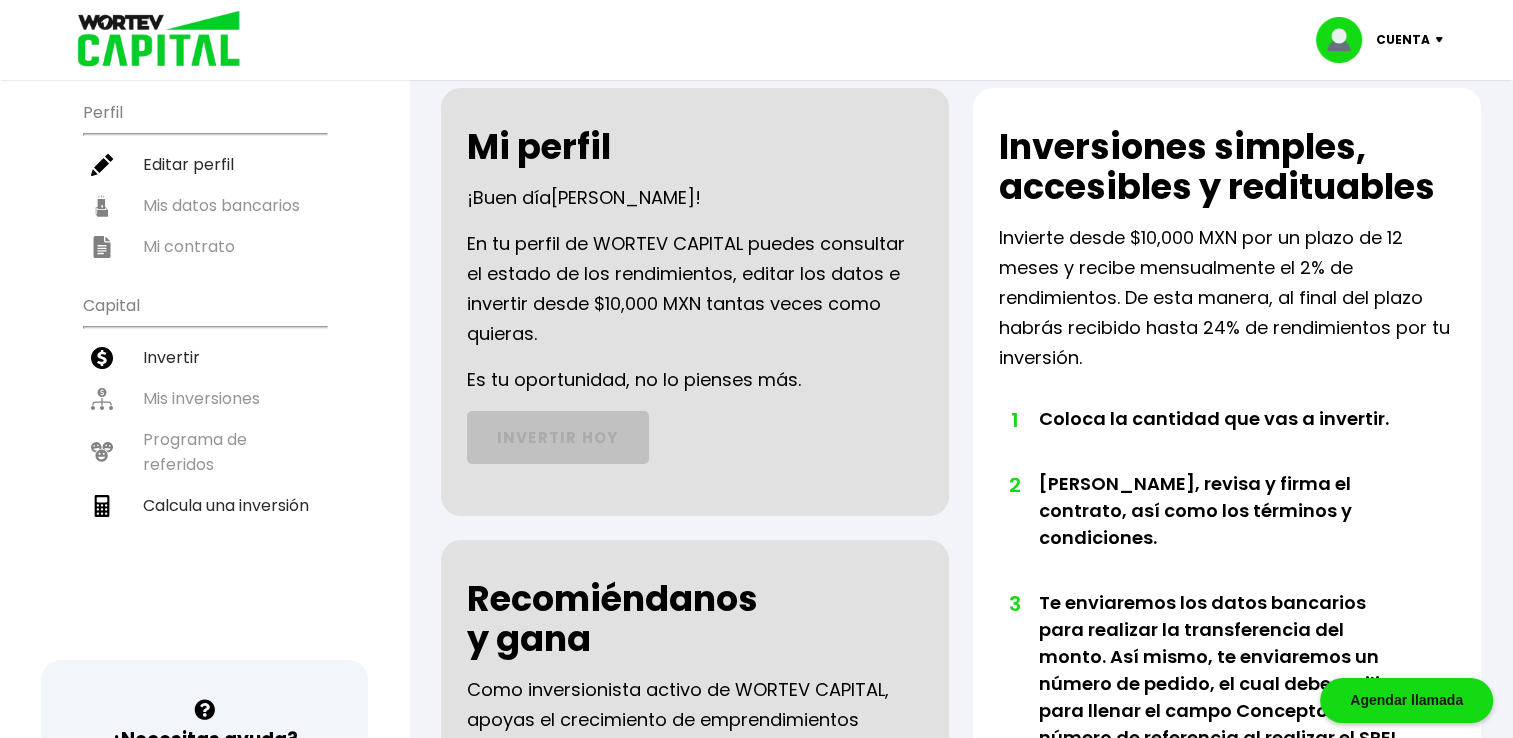 scroll, scrollTop: 0, scrollLeft: 0, axis: both 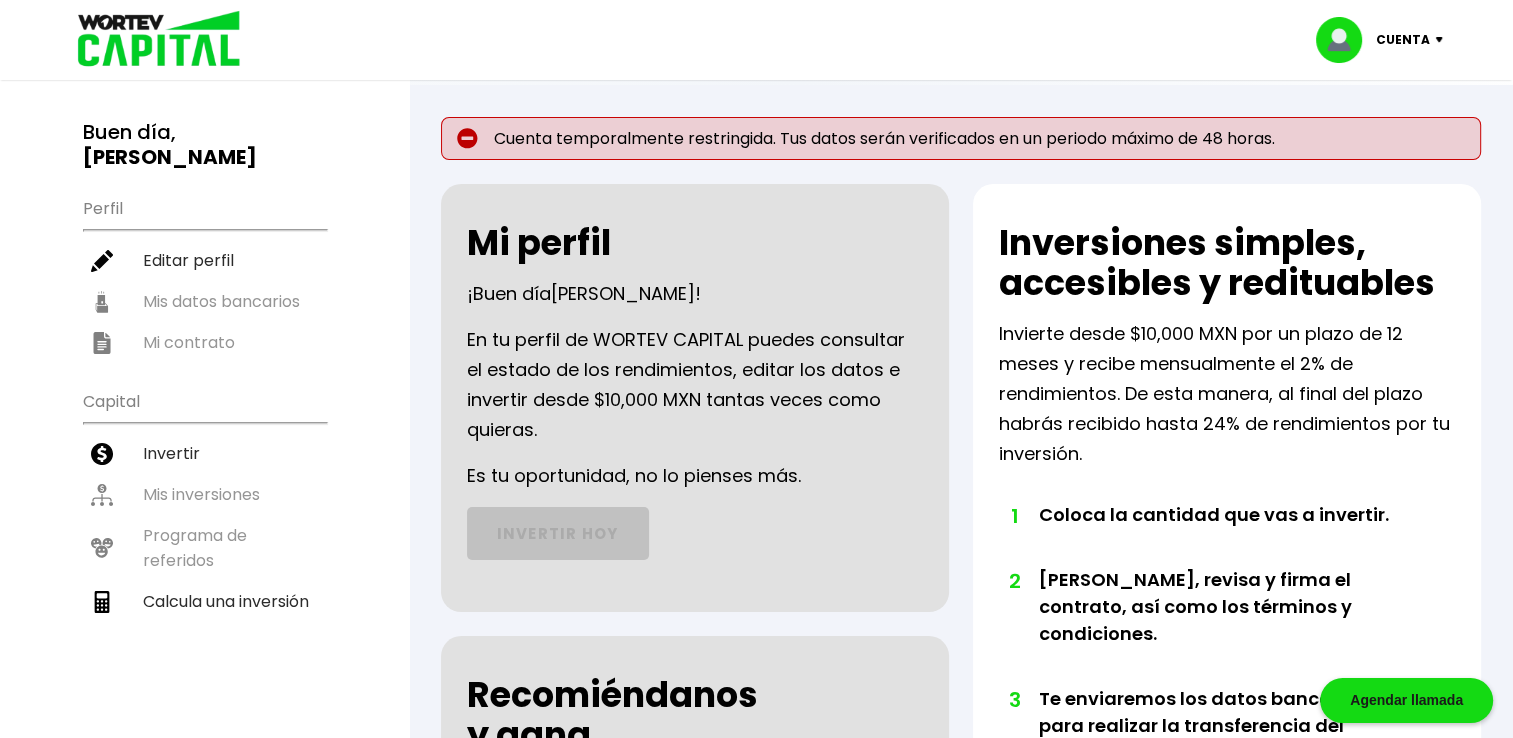 click on "Cuenta temporalmente restringida. Tus datos serán verificados en un periodo máximo de 48 horas." at bounding box center (961, 138) 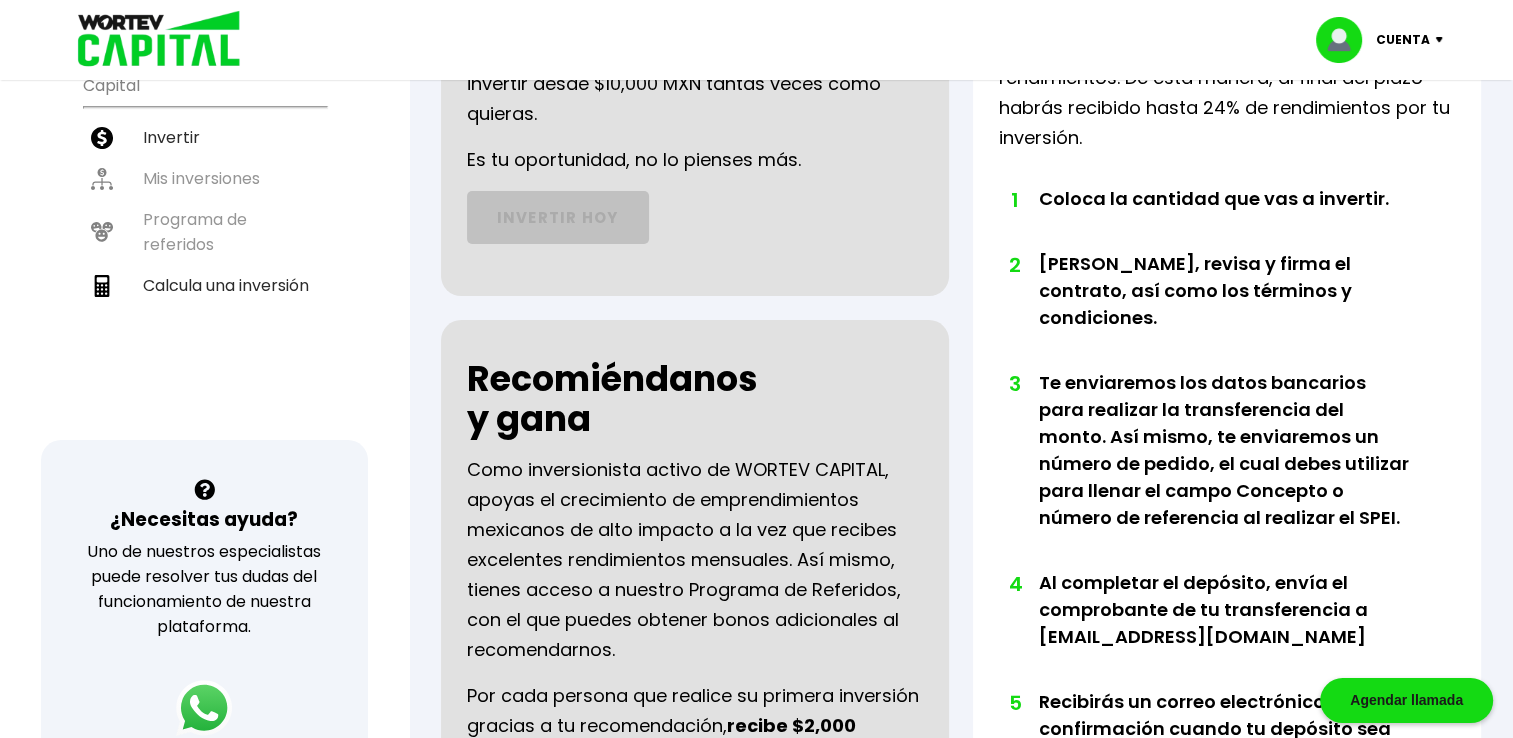 scroll, scrollTop: 316, scrollLeft: 0, axis: vertical 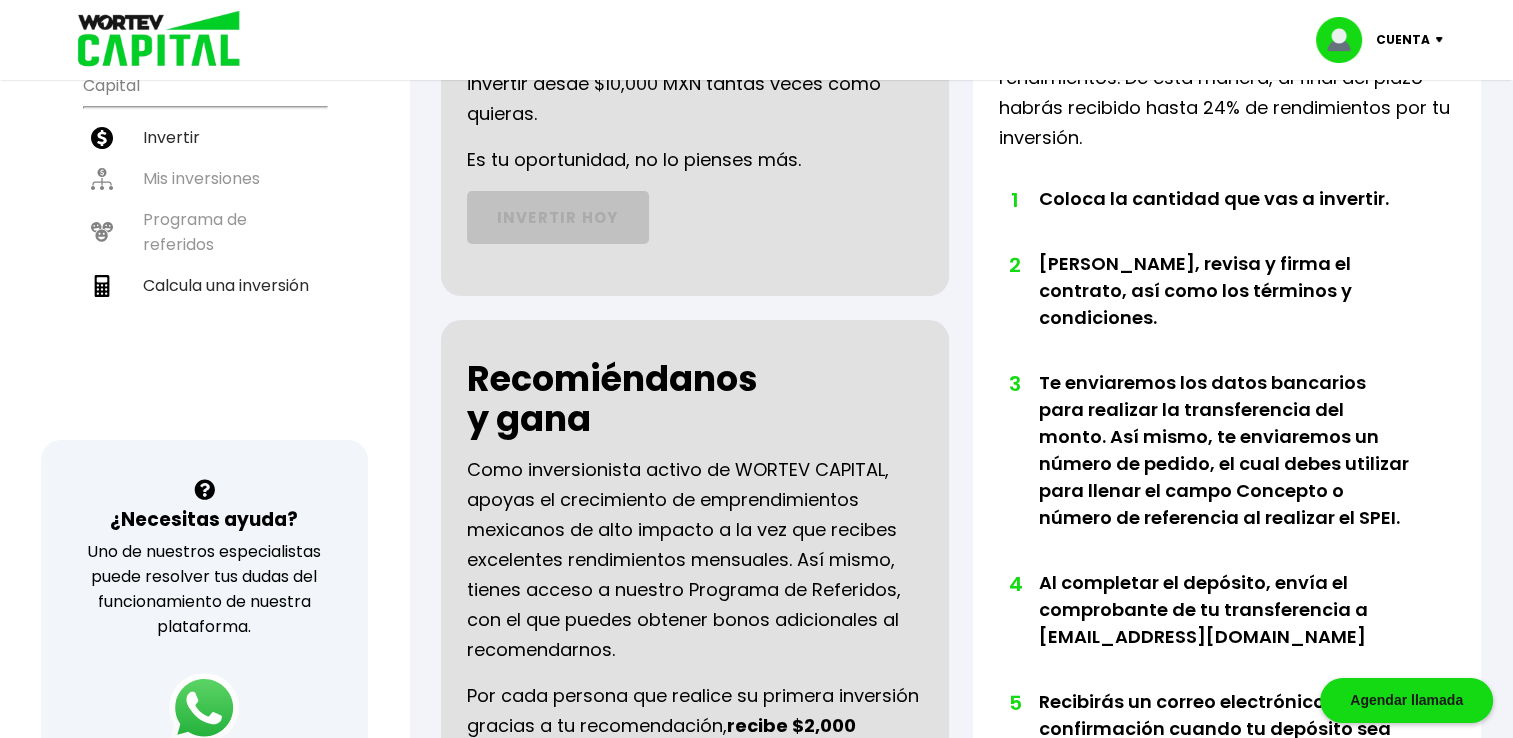 click at bounding box center (204, 708) 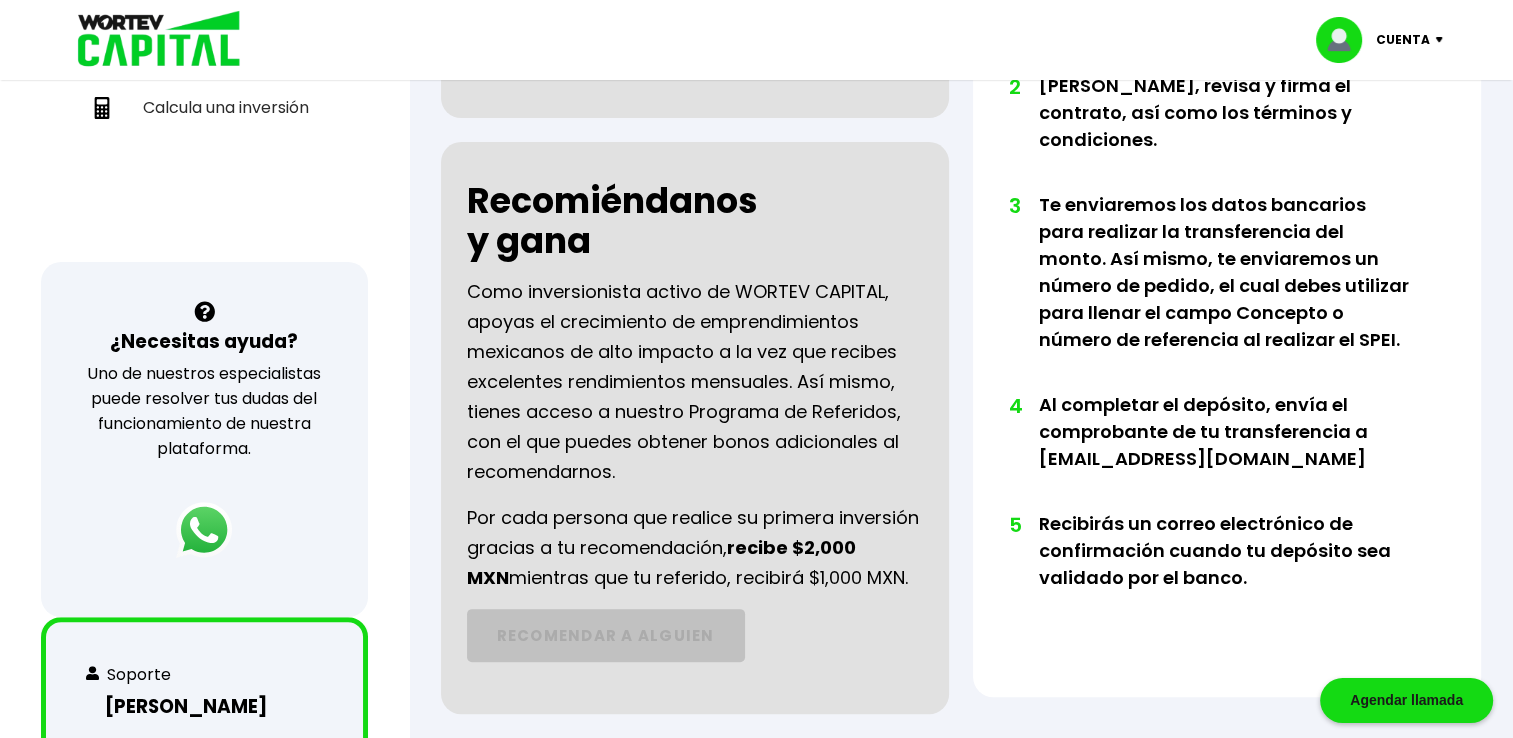 scroll, scrollTop: 492, scrollLeft: 0, axis: vertical 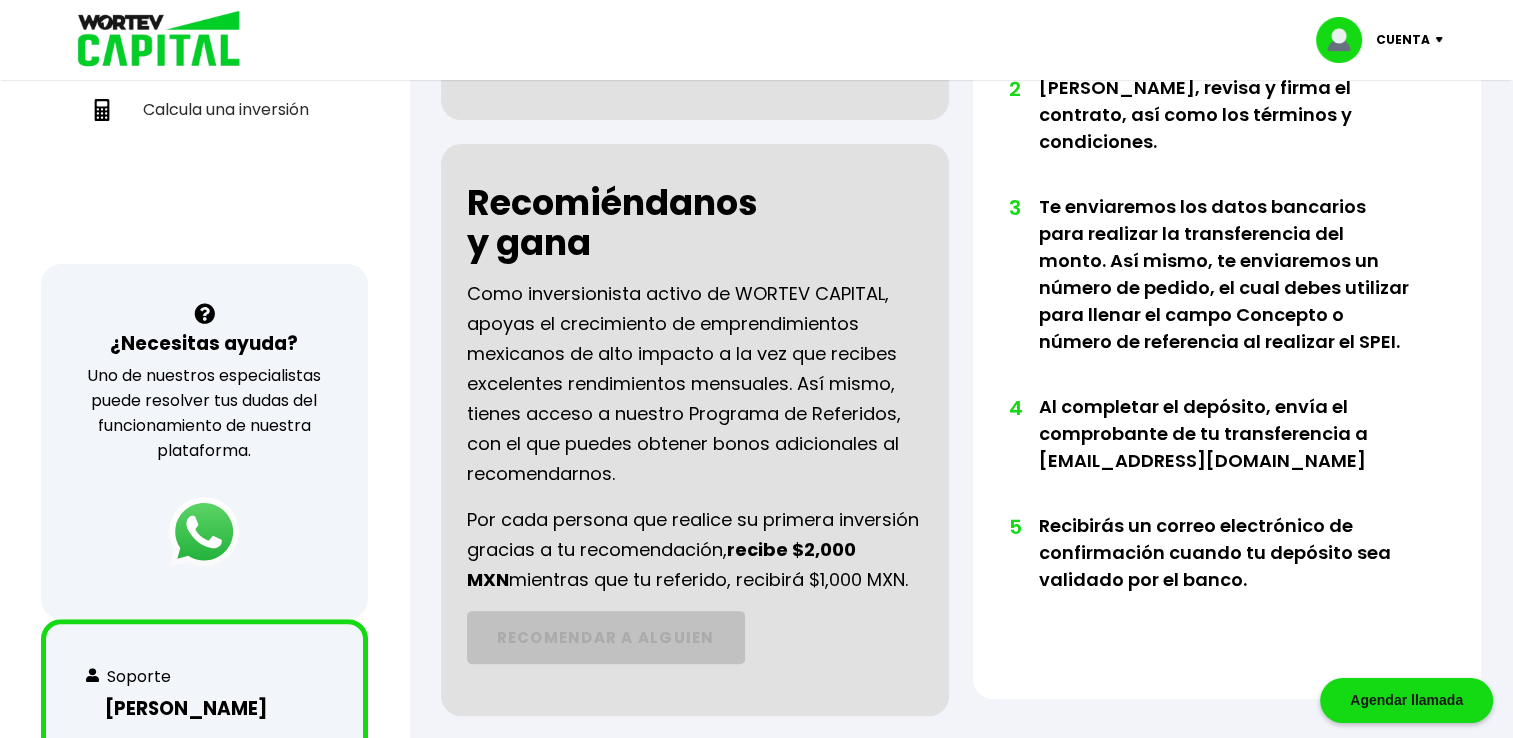 click at bounding box center (204, 532) 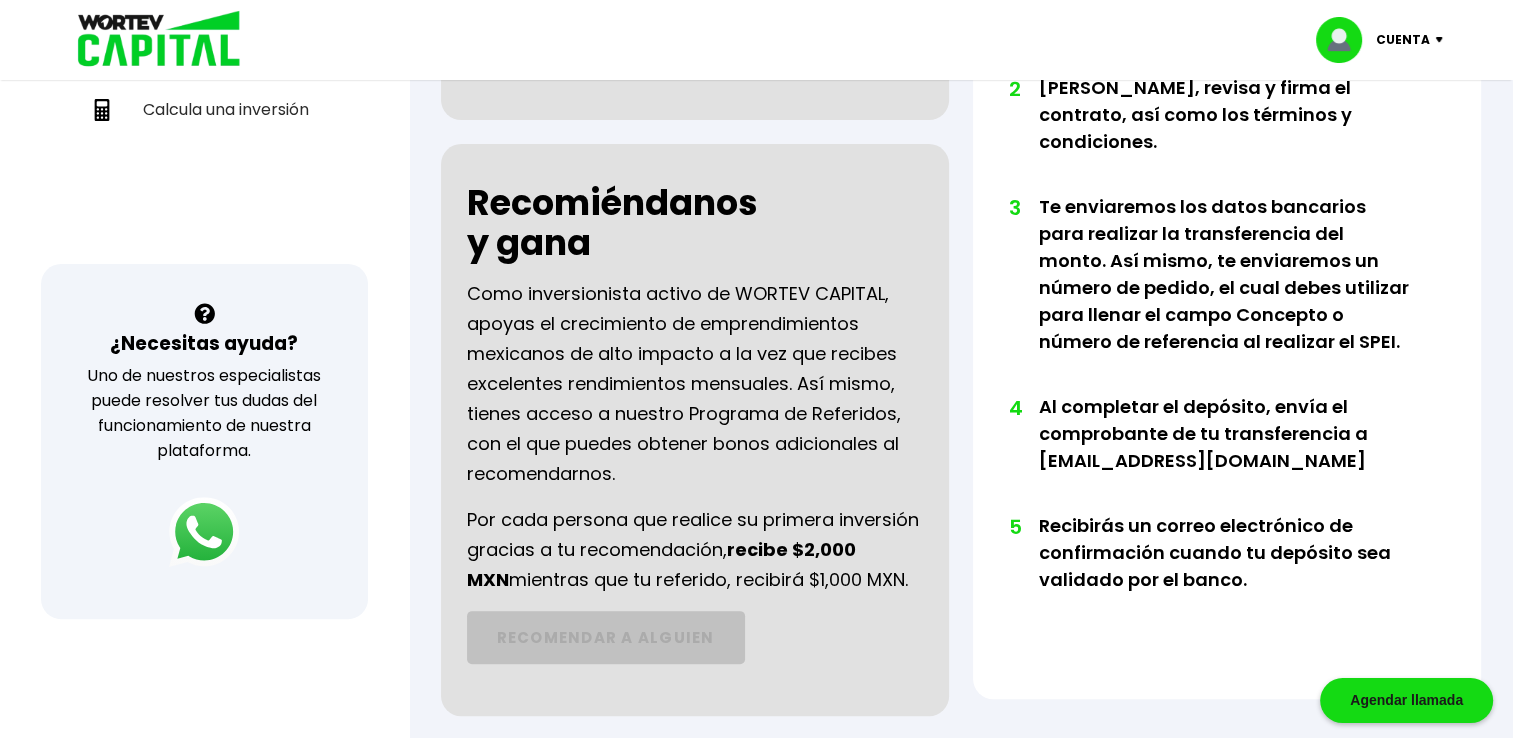 click at bounding box center (204, 532) 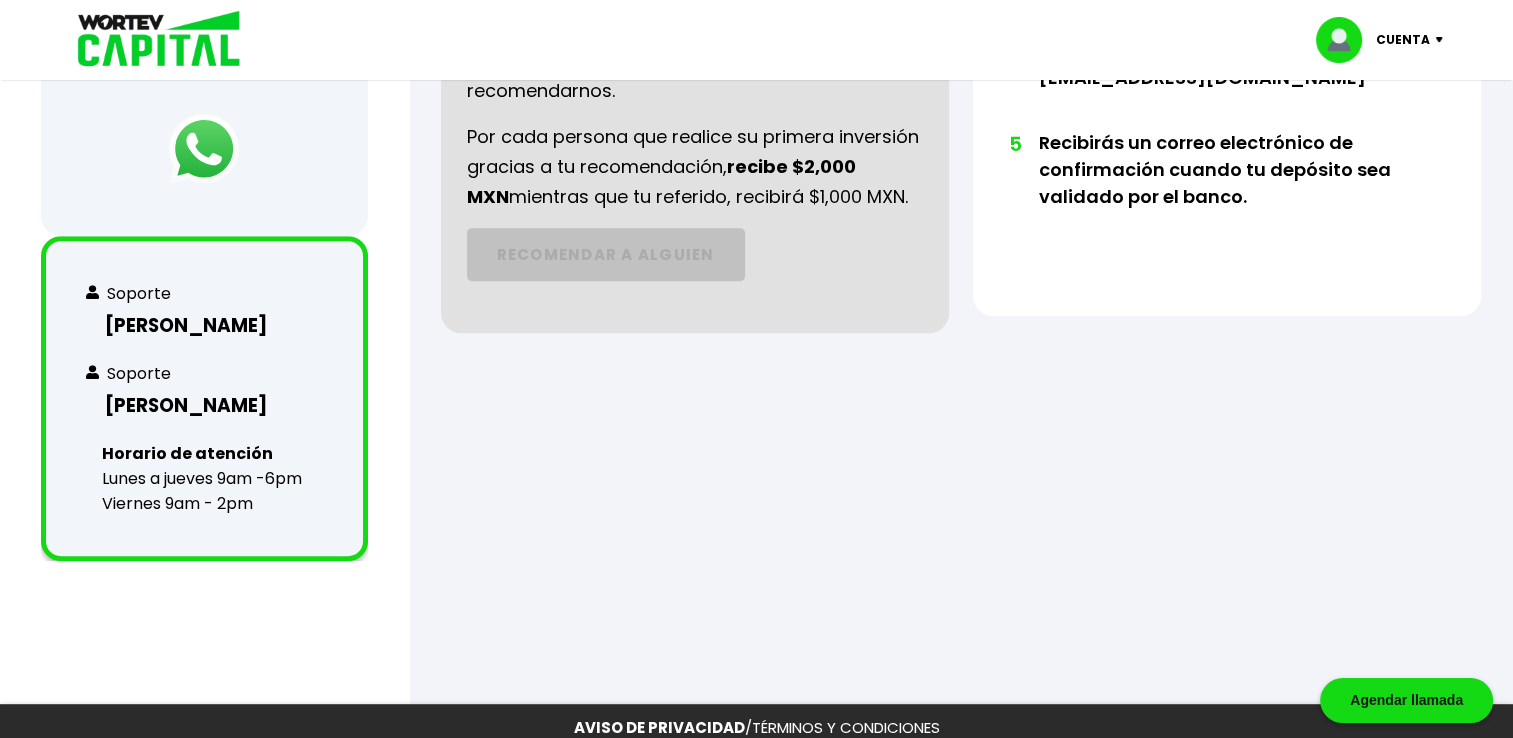 scroll, scrollTop: 932, scrollLeft: 0, axis: vertical 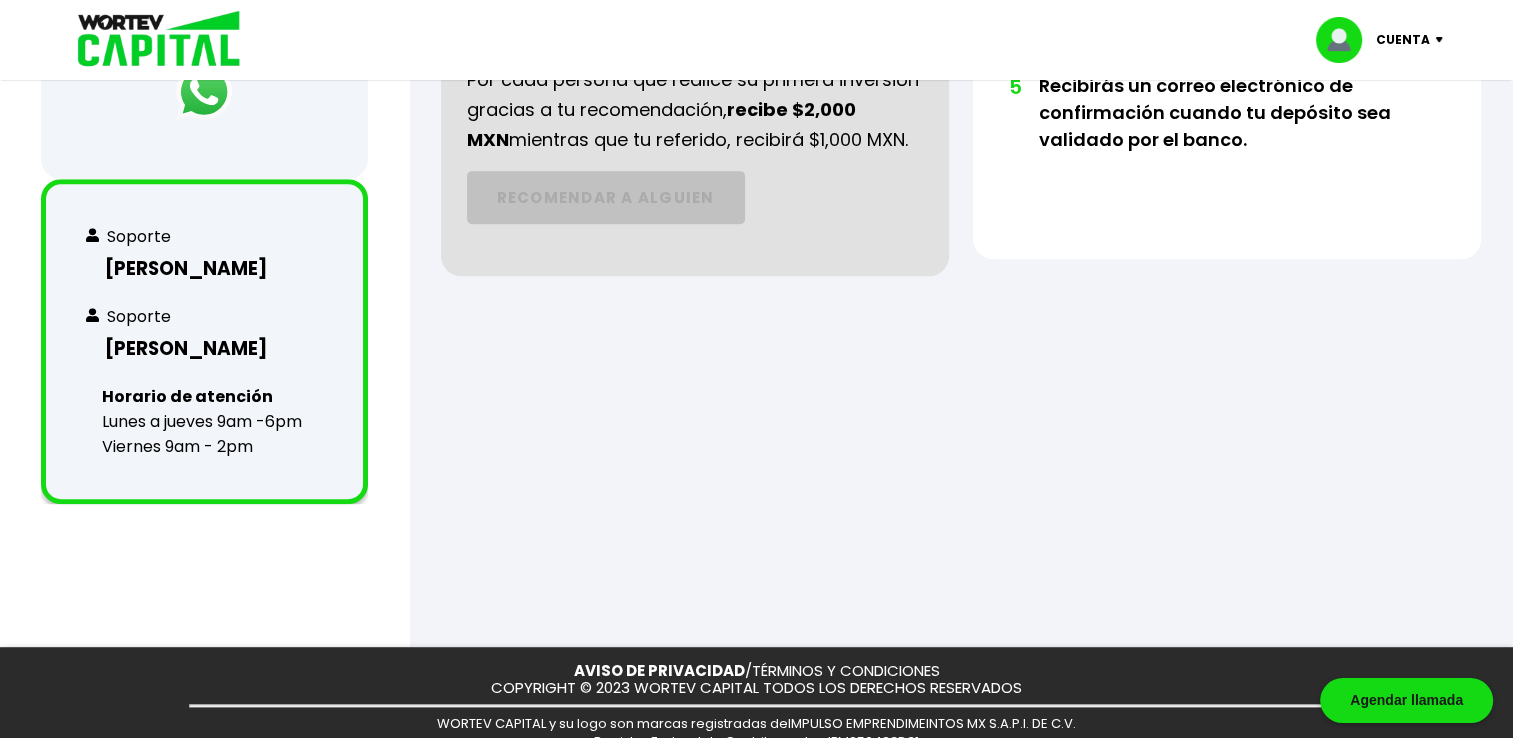 click on "Horario de atención Lunes a jueves 9am -6pm Viernes 9am - 2pm" at bounding box center [194, 421] 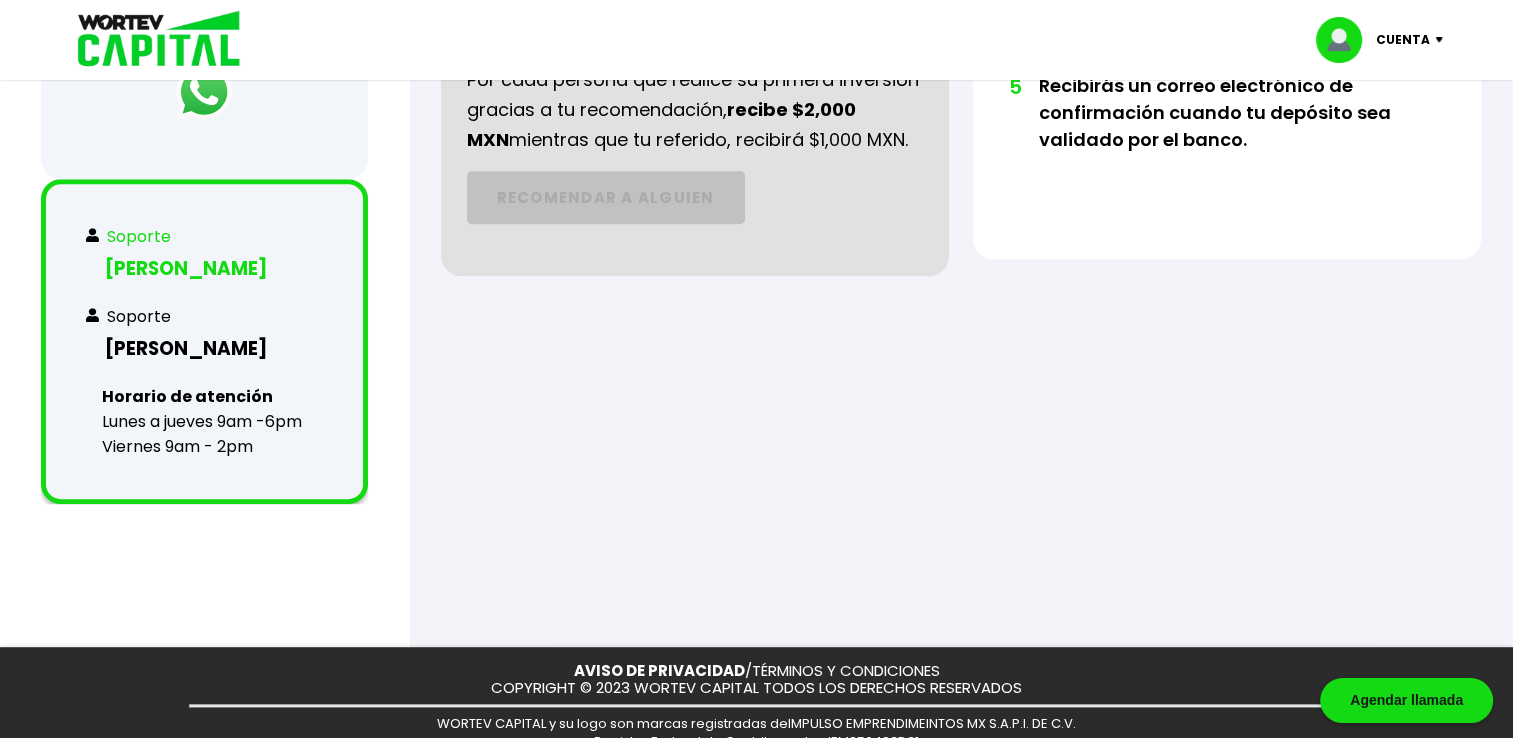 click on "Soporte" at bounding box center [204, 236] 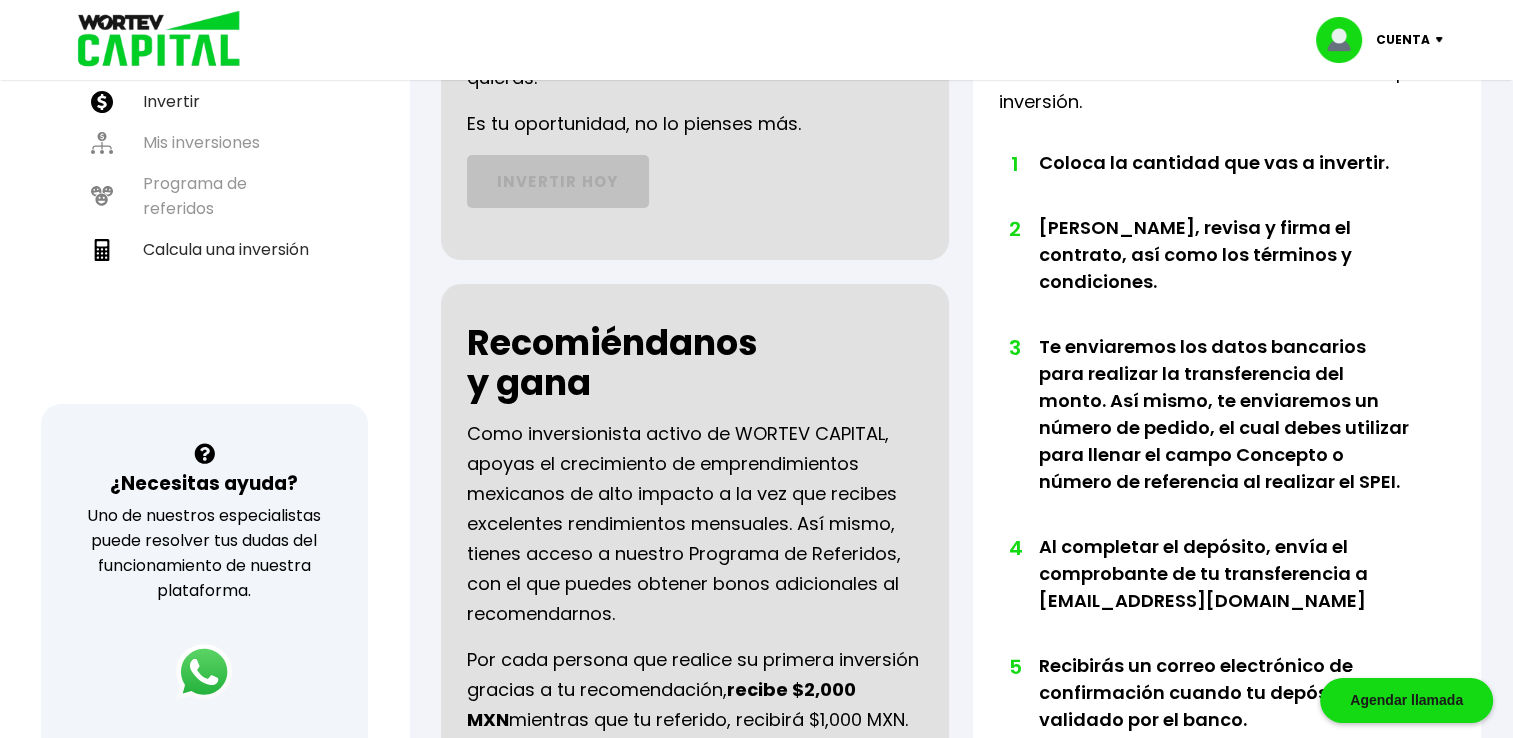 scroll, scrollTop: 0, scrollLeft: 0, axis: both 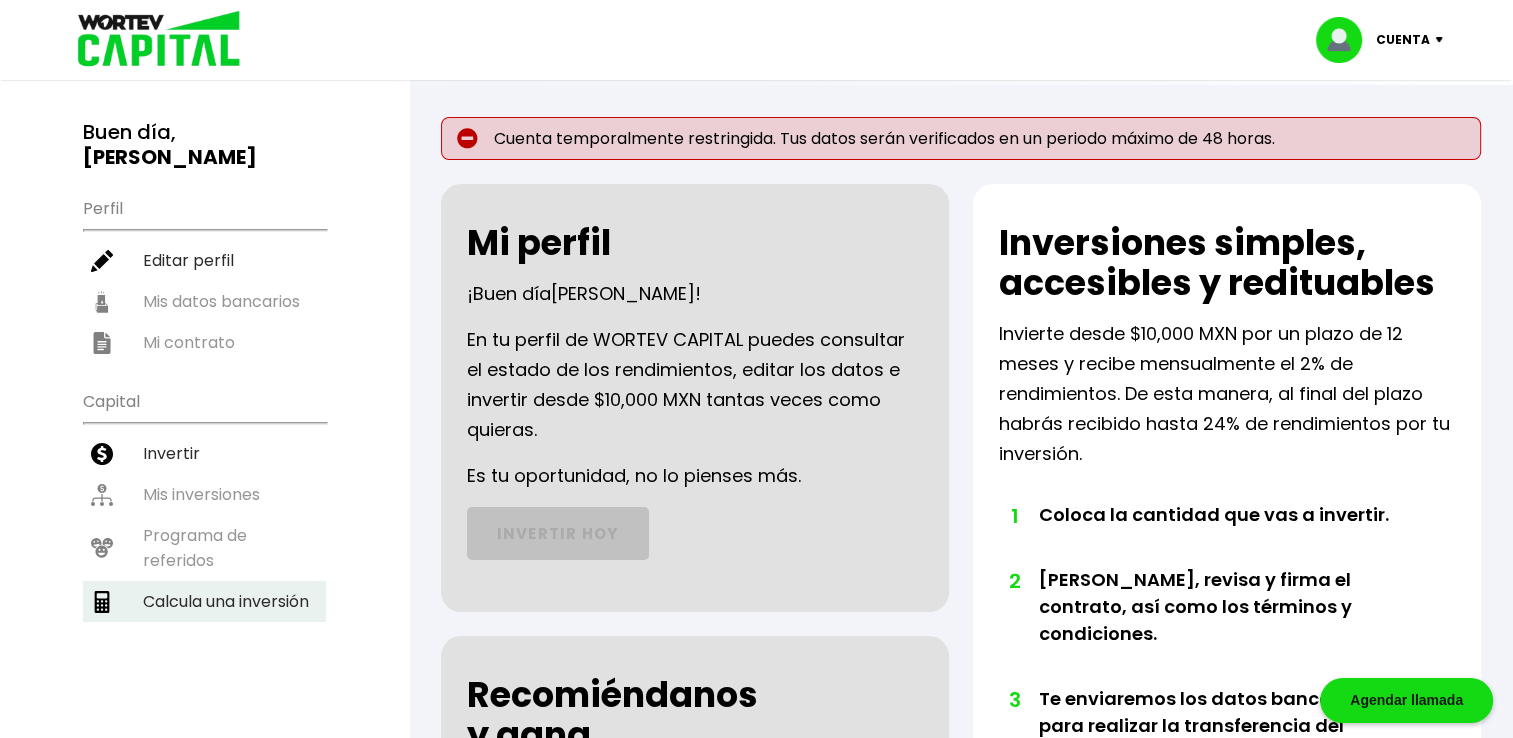 click on "Calcula una inversión" at bounding box center (204, 601) 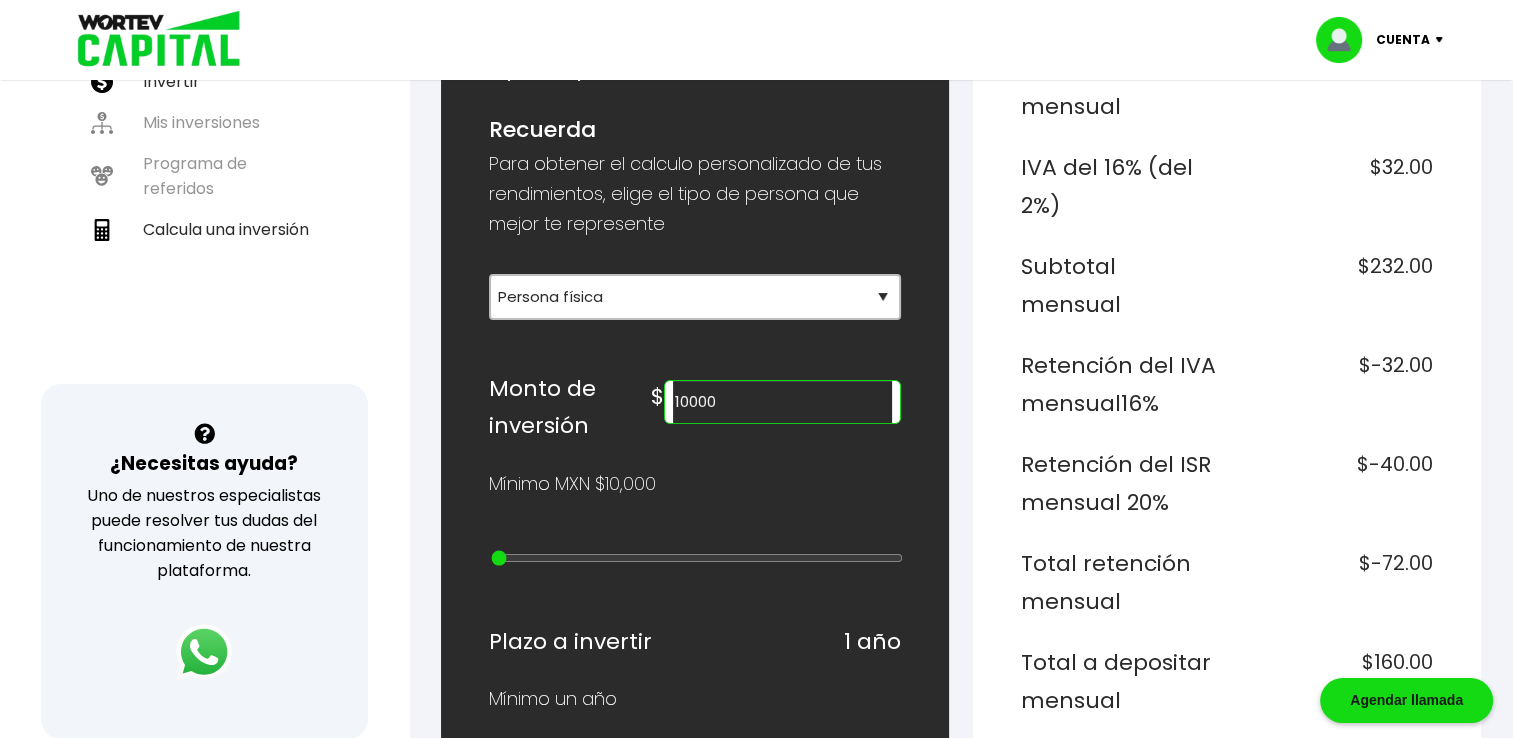 scroll, scrollTop: 372, scrollLeft: 0, axis: vertical 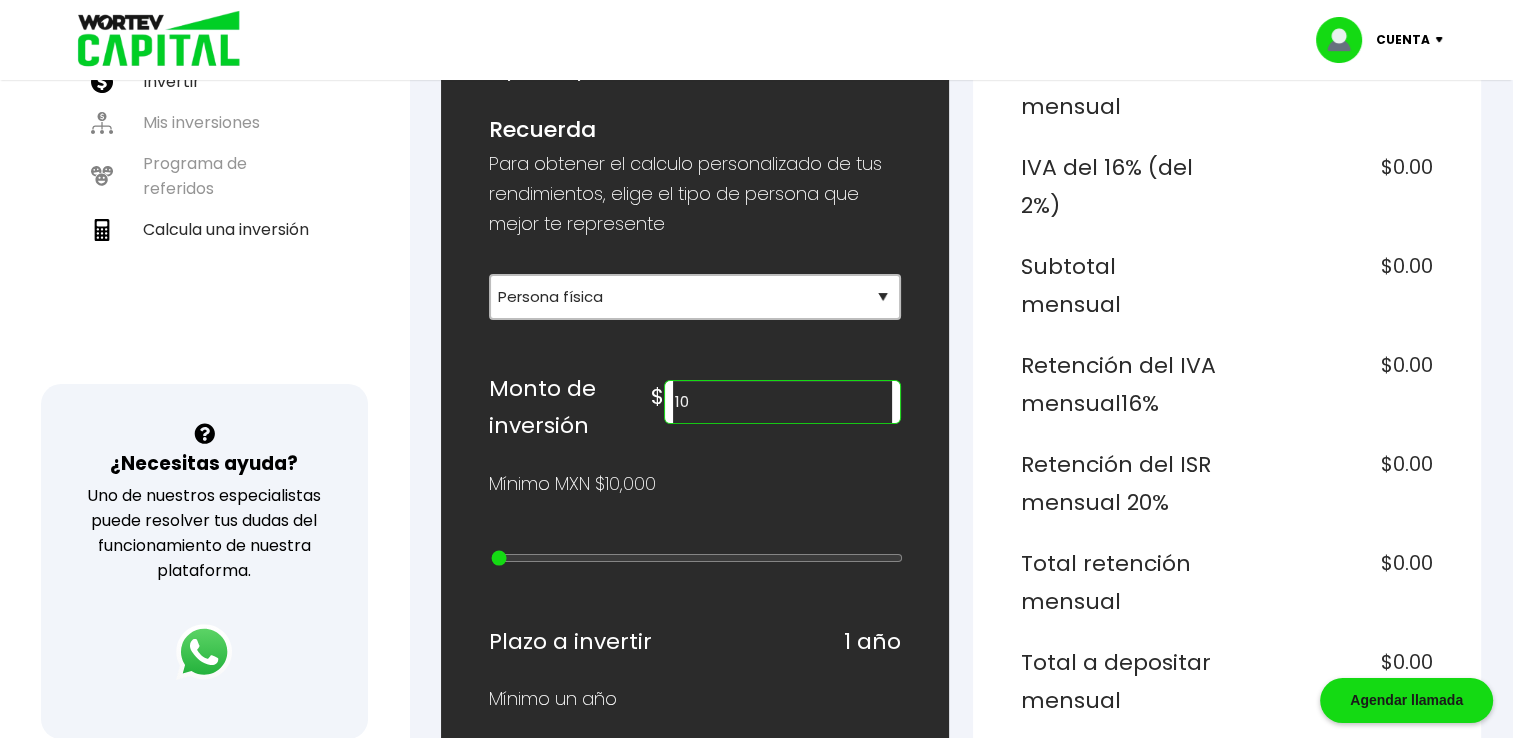 type on "1" 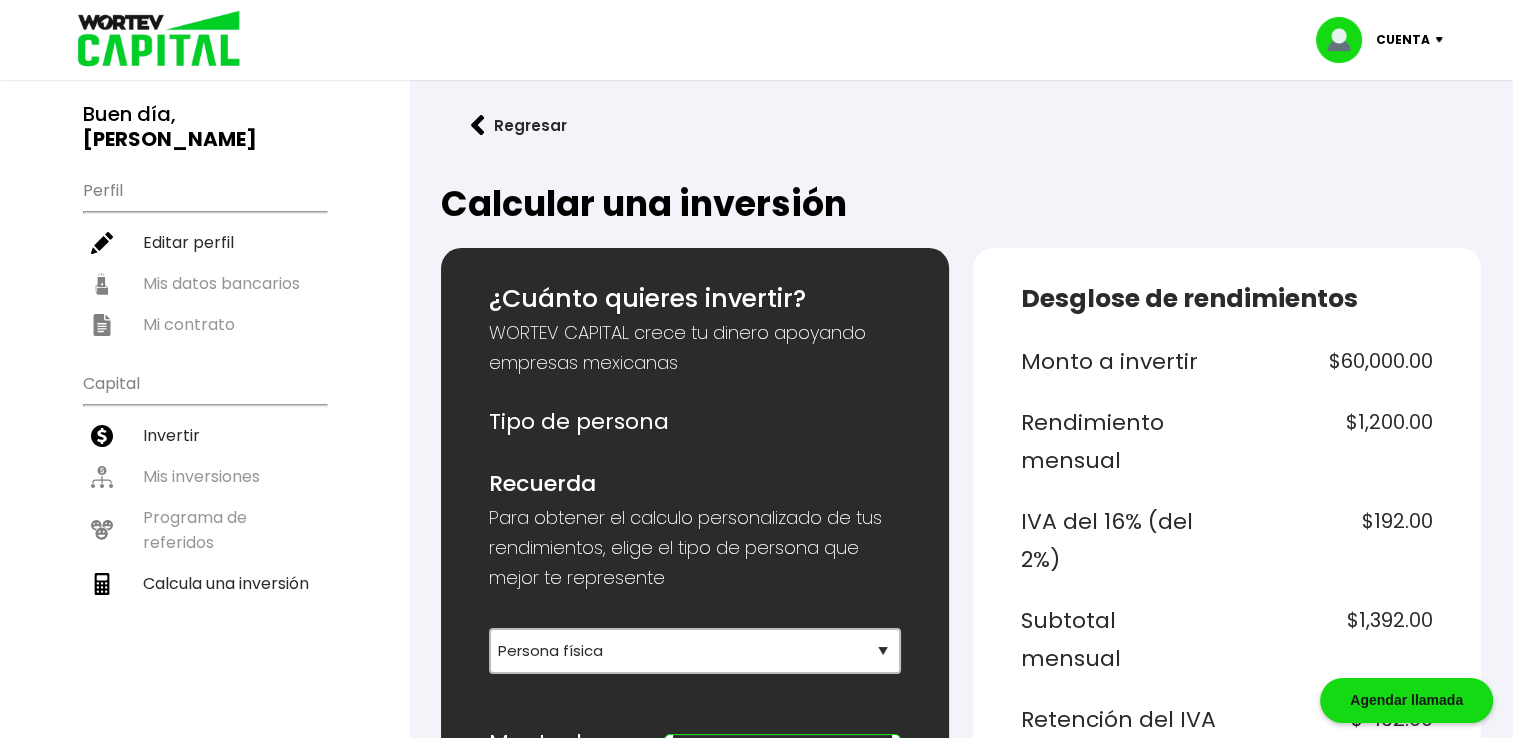 scroll, scrollTop: 0, scrollLeft: 0, axis: both 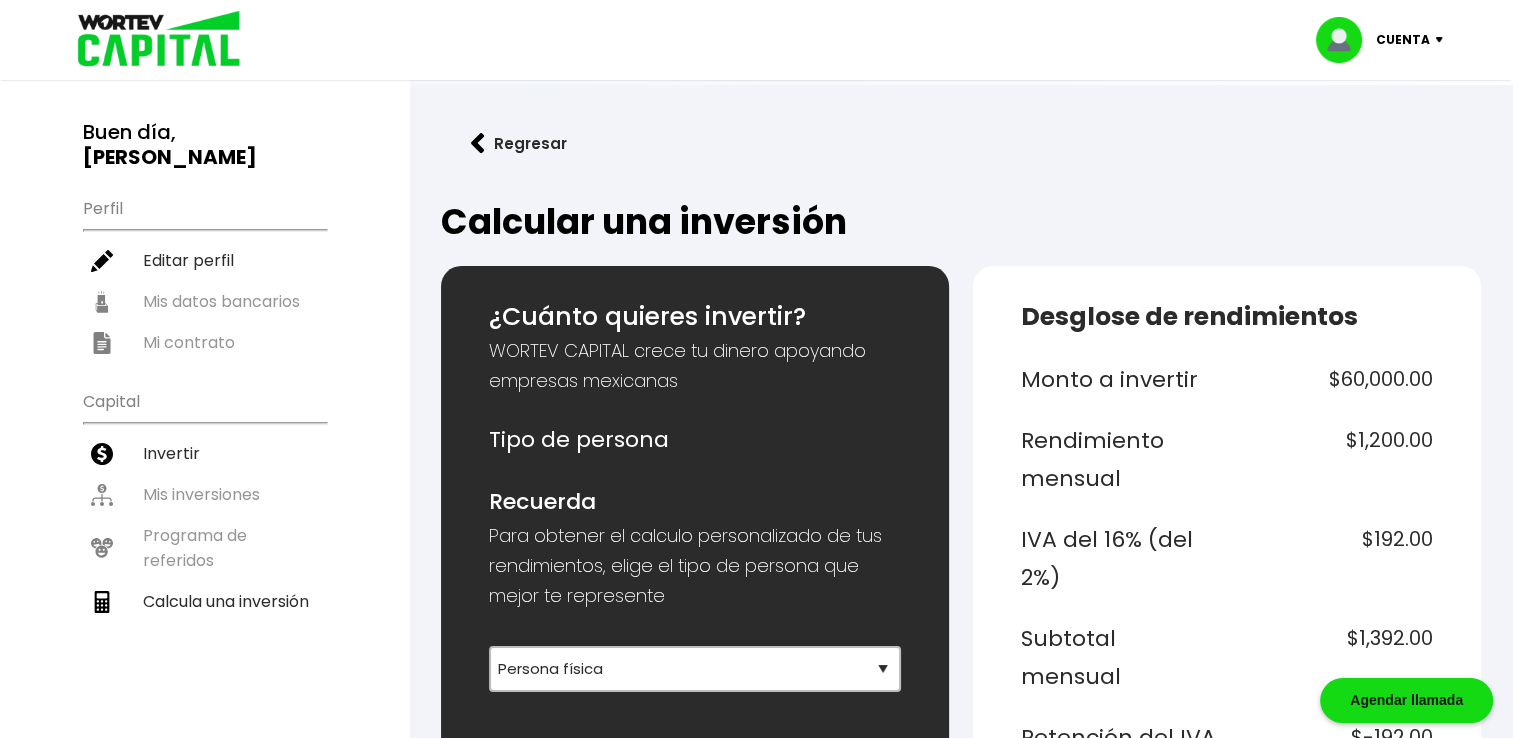 type on "60000" 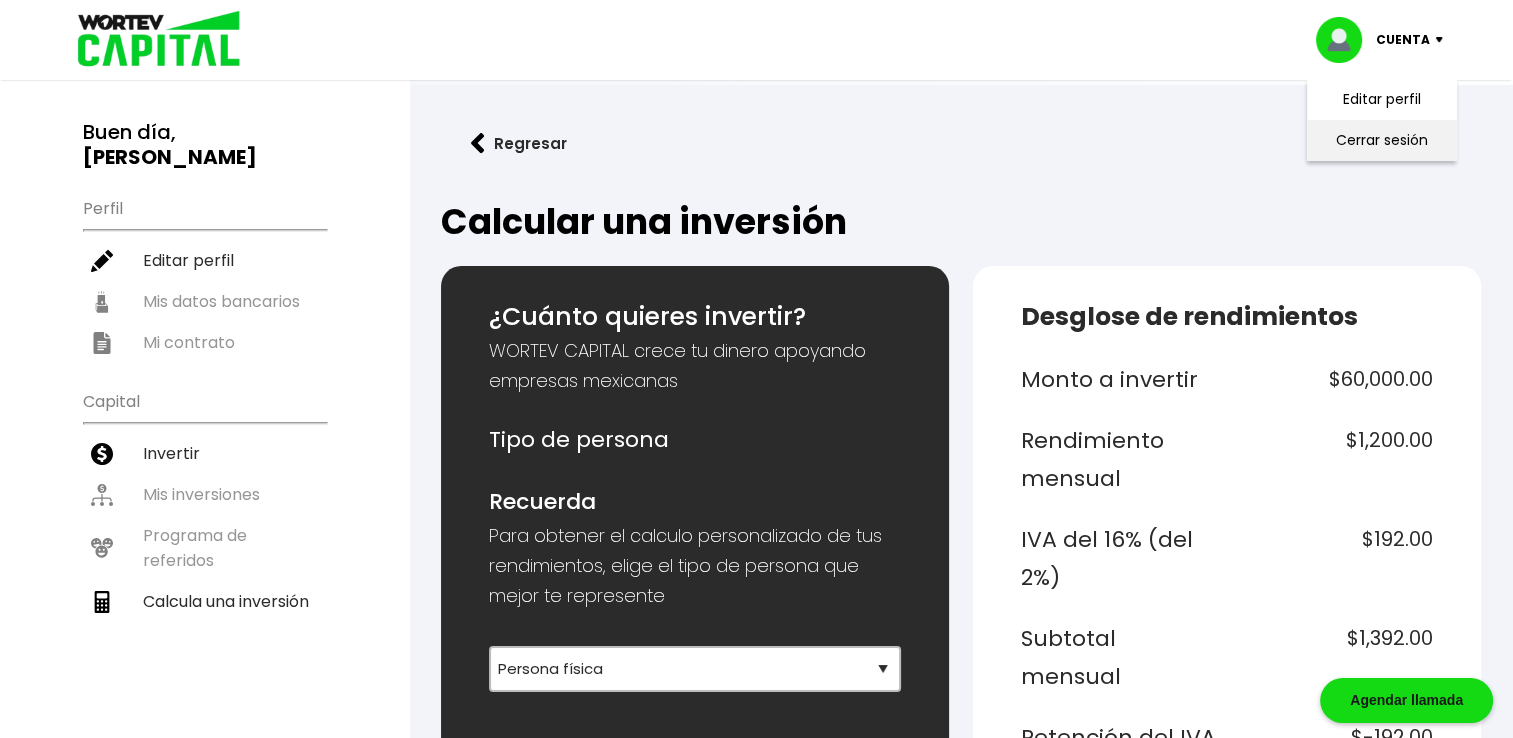 click on "Cerrar sesión" at bounding box center [1382, 140] 